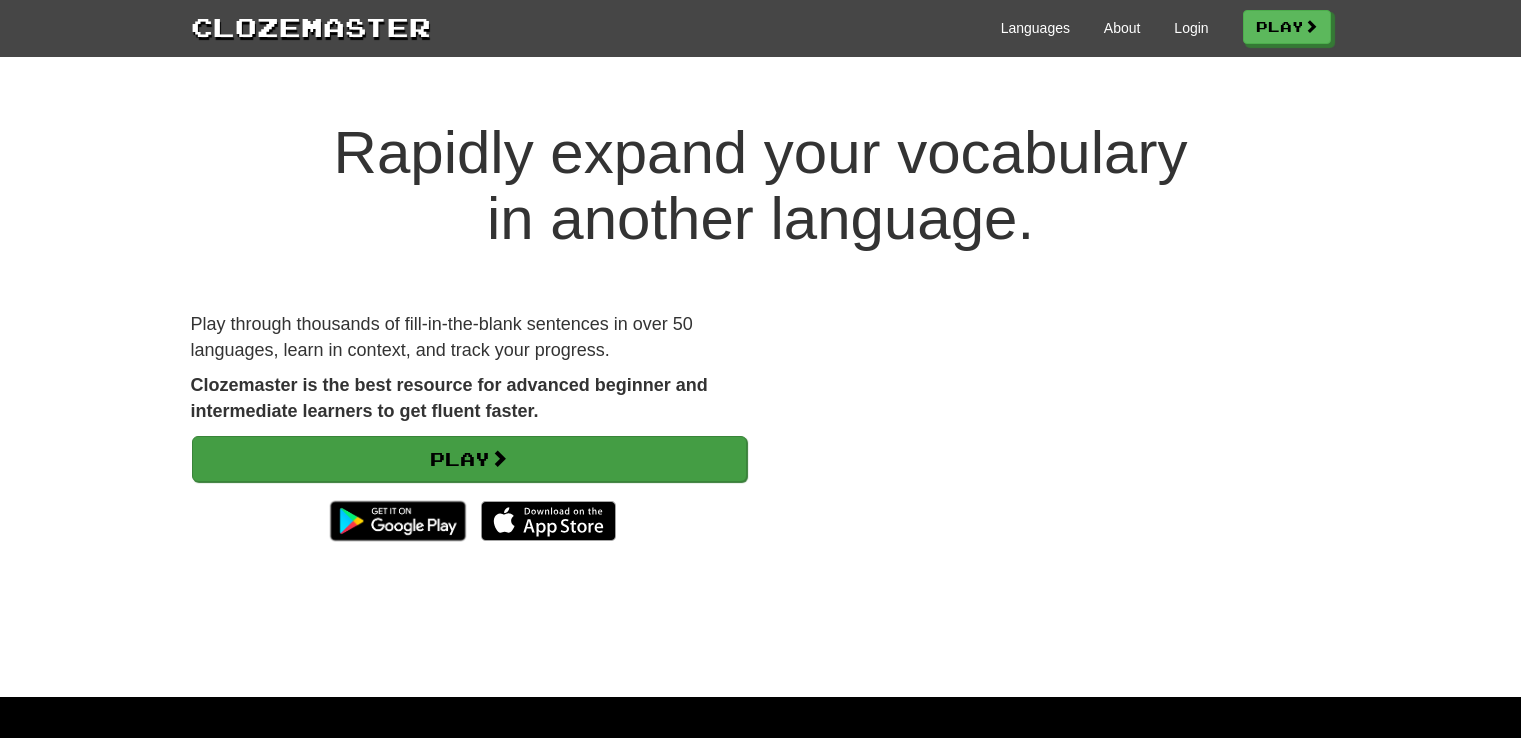 scroll, scrollTop: 0, scrollLeft: 0, axis: both 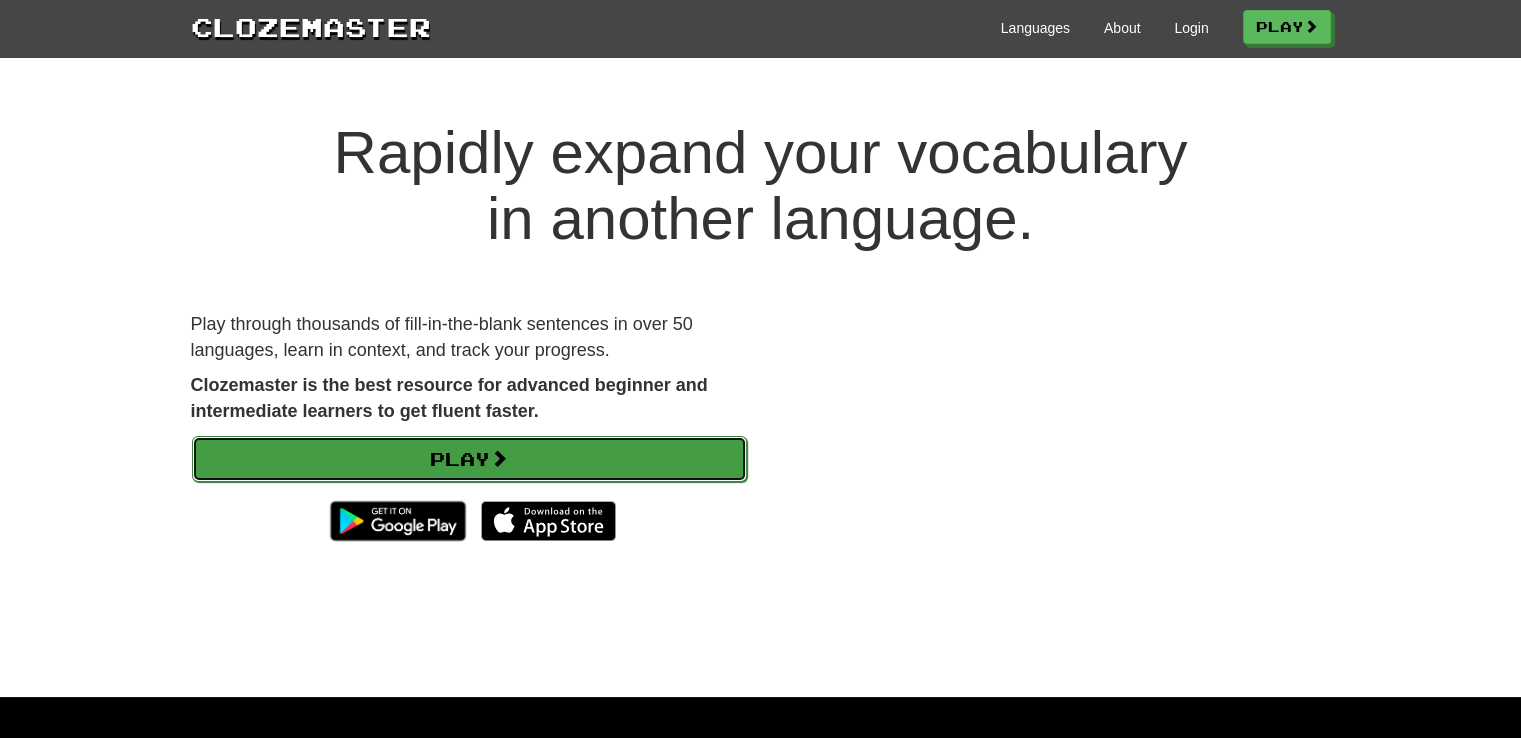 click on "Play" at bounding box center (469, 459) 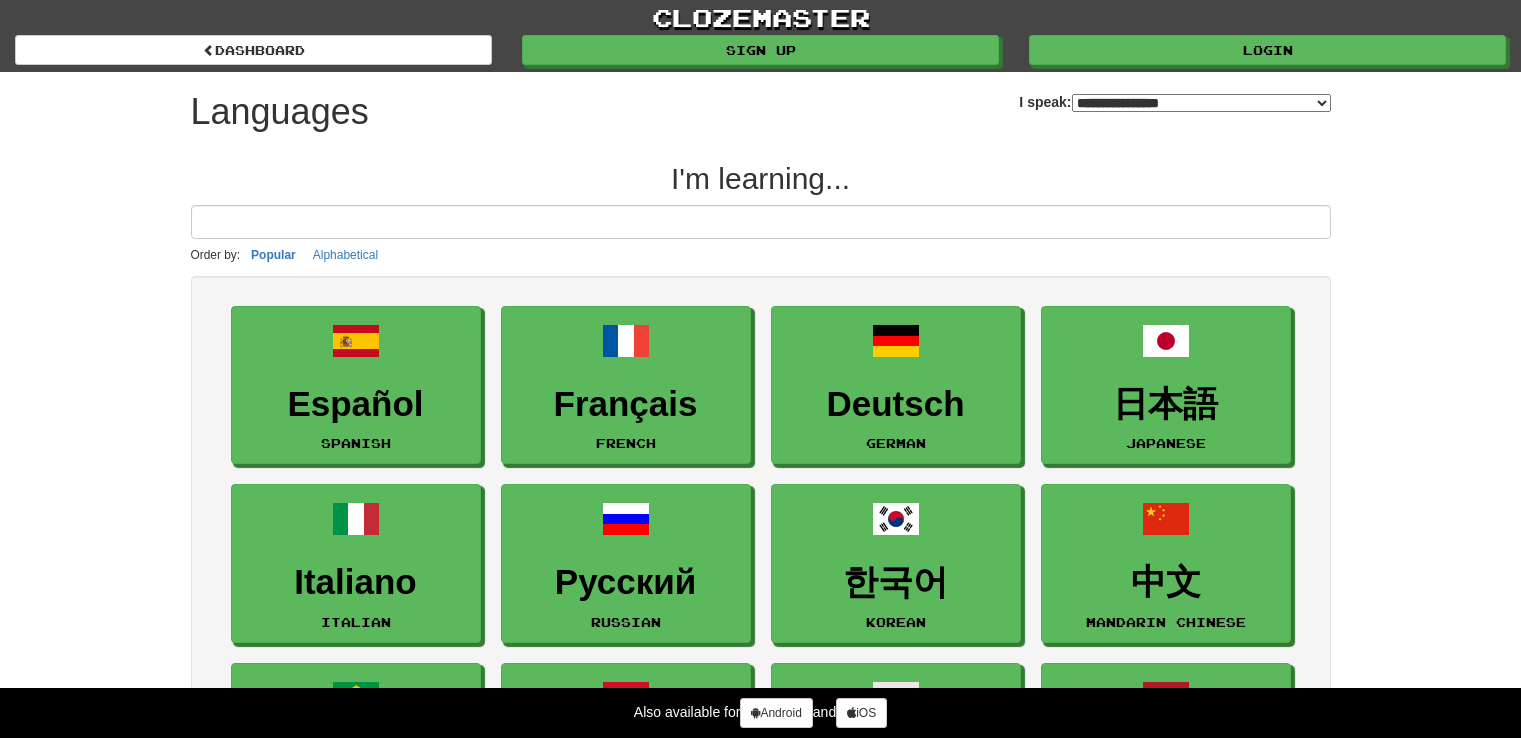 select on "*******" 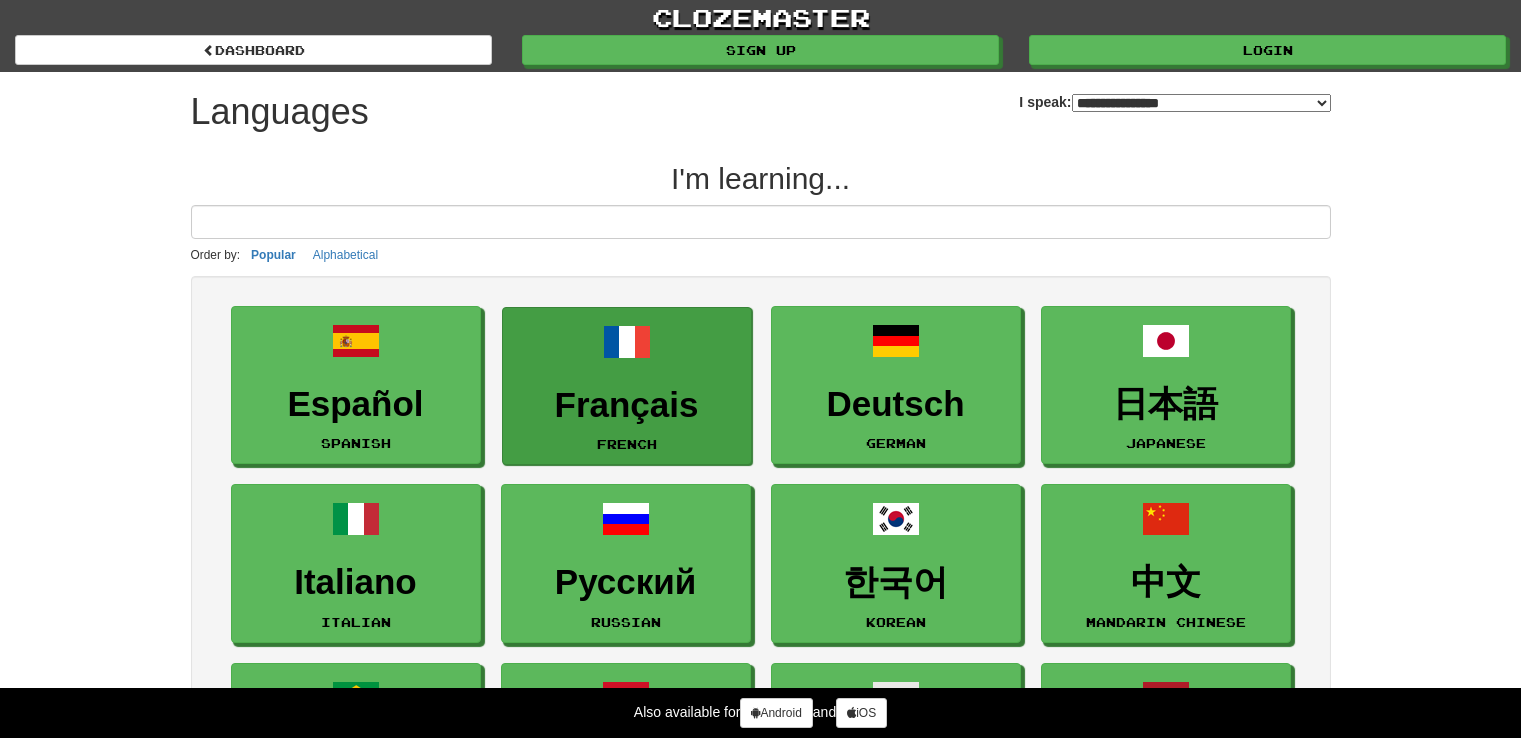 scroll, scrollTop: 0, scrollLeft: 0, axis: both 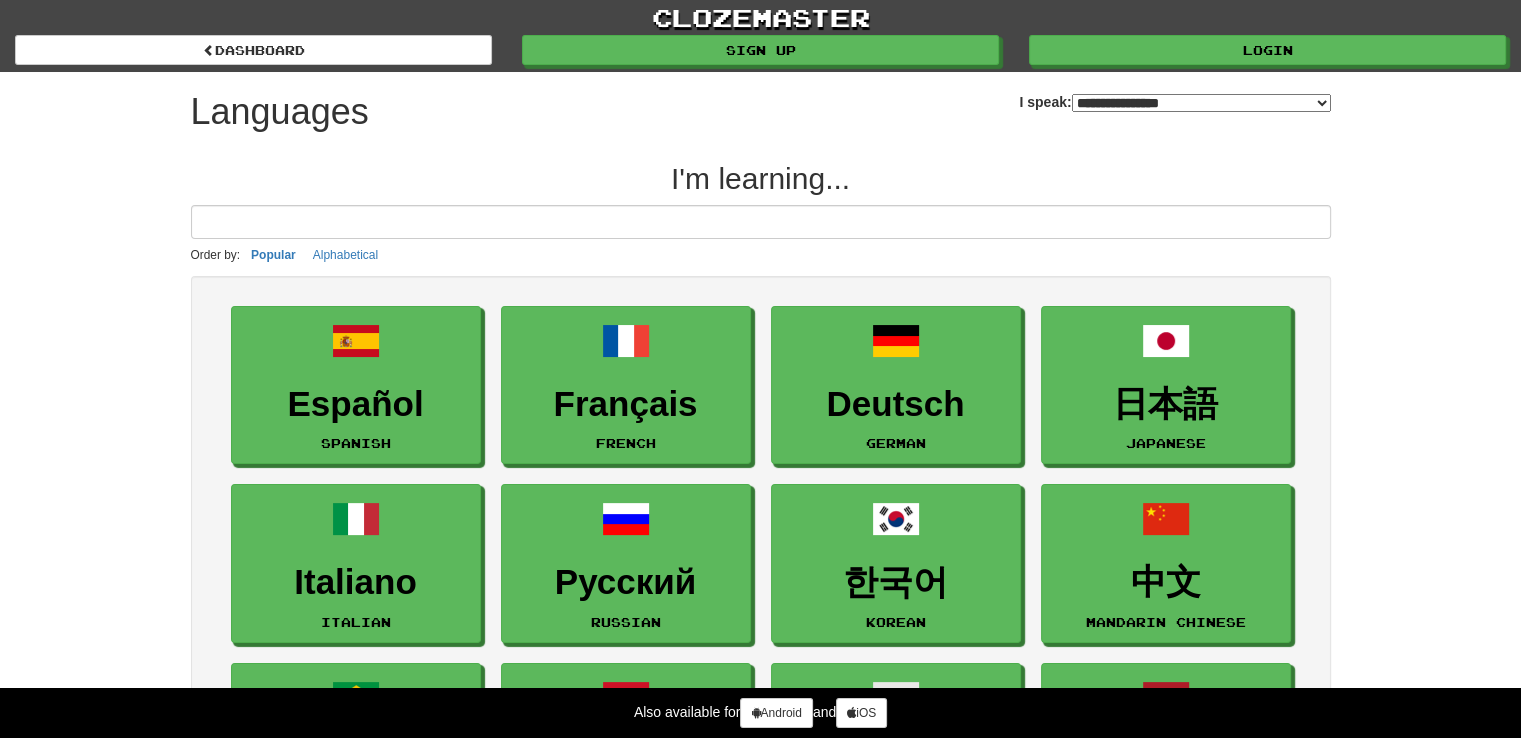 click on "**********" at bounding box center [1201, 103] 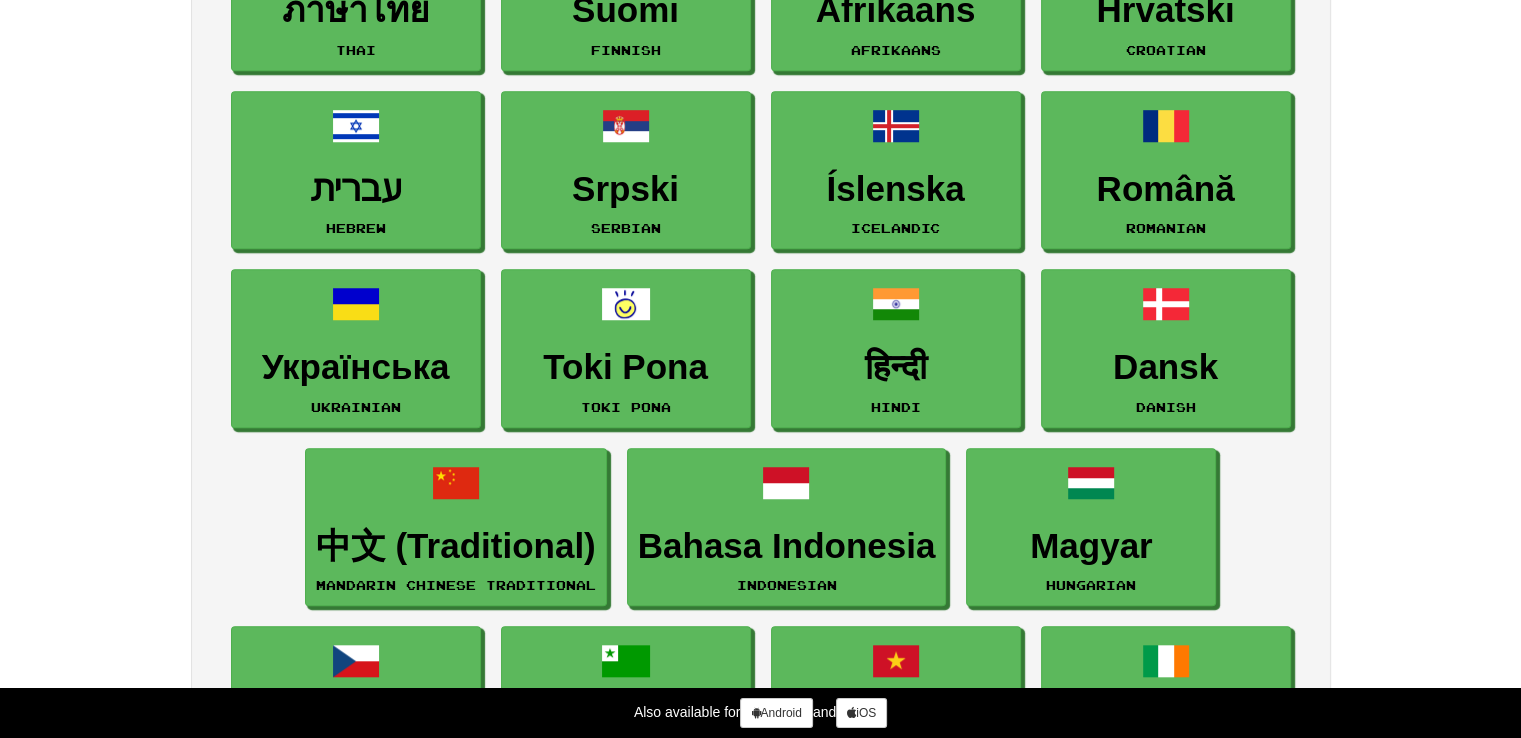 scroll, scrollTop: 1300, scrollLeft: 0, axis: vertical 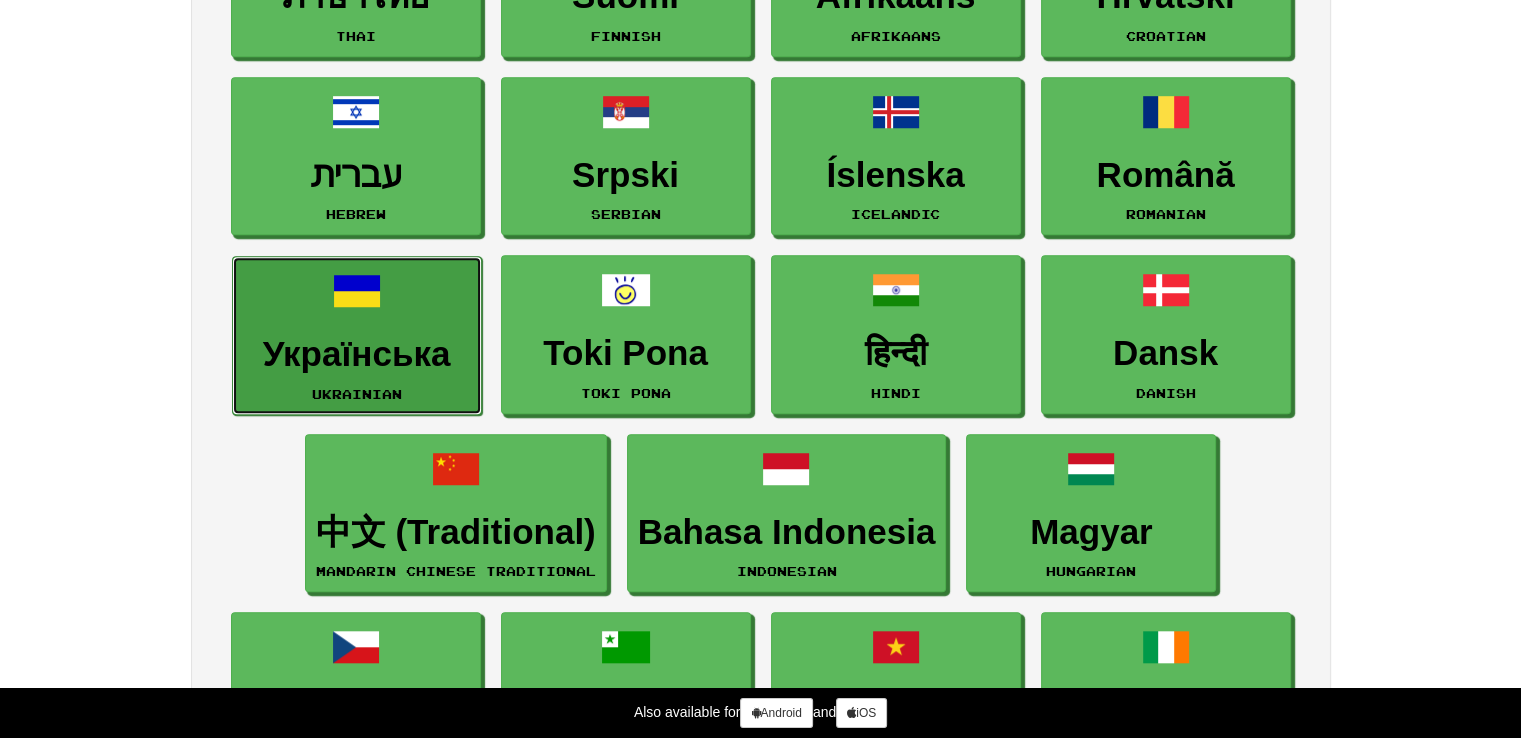click on "Українська Ukrainian" at bounding box center [357, 335] 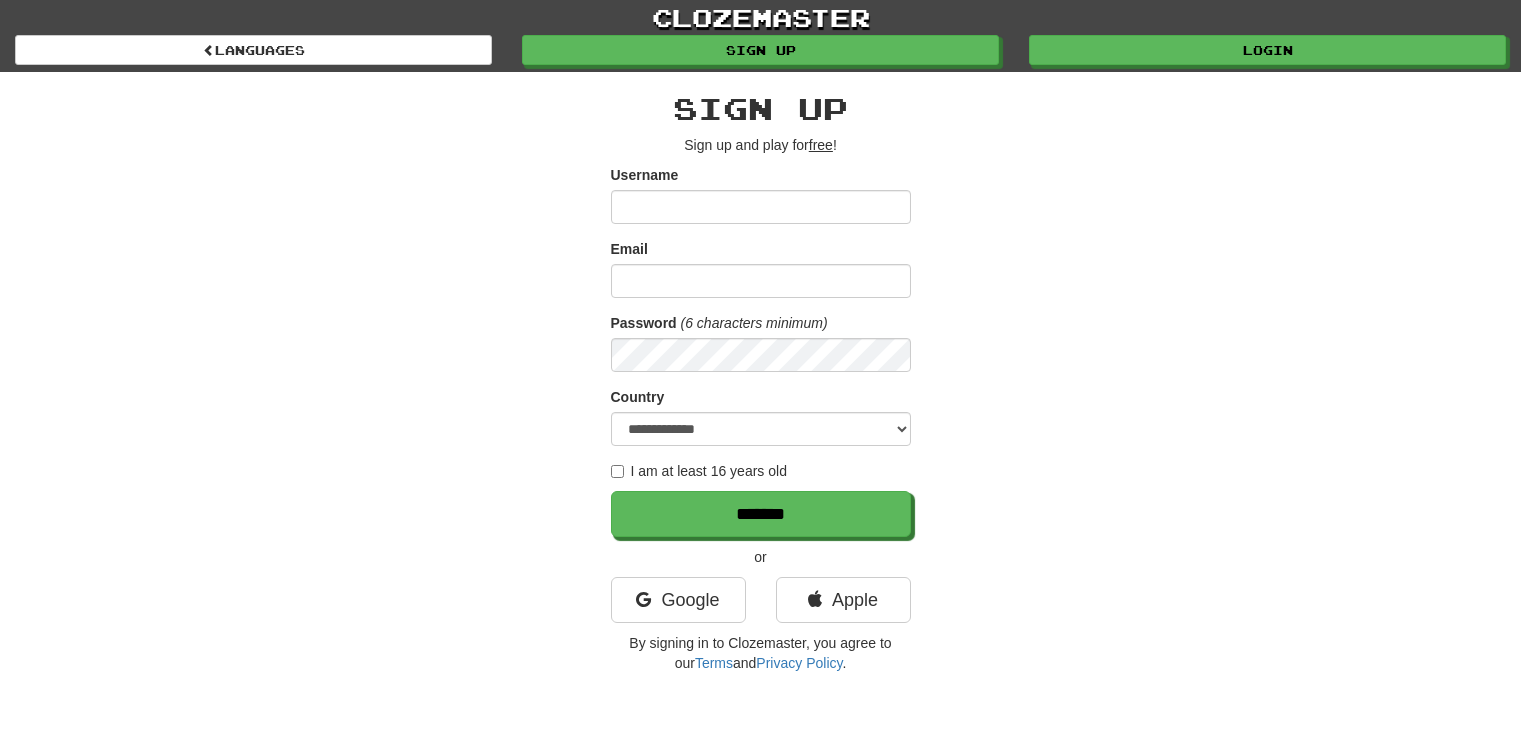 scroll, scrollTop: 0, scrollLeft: 0, axis: both 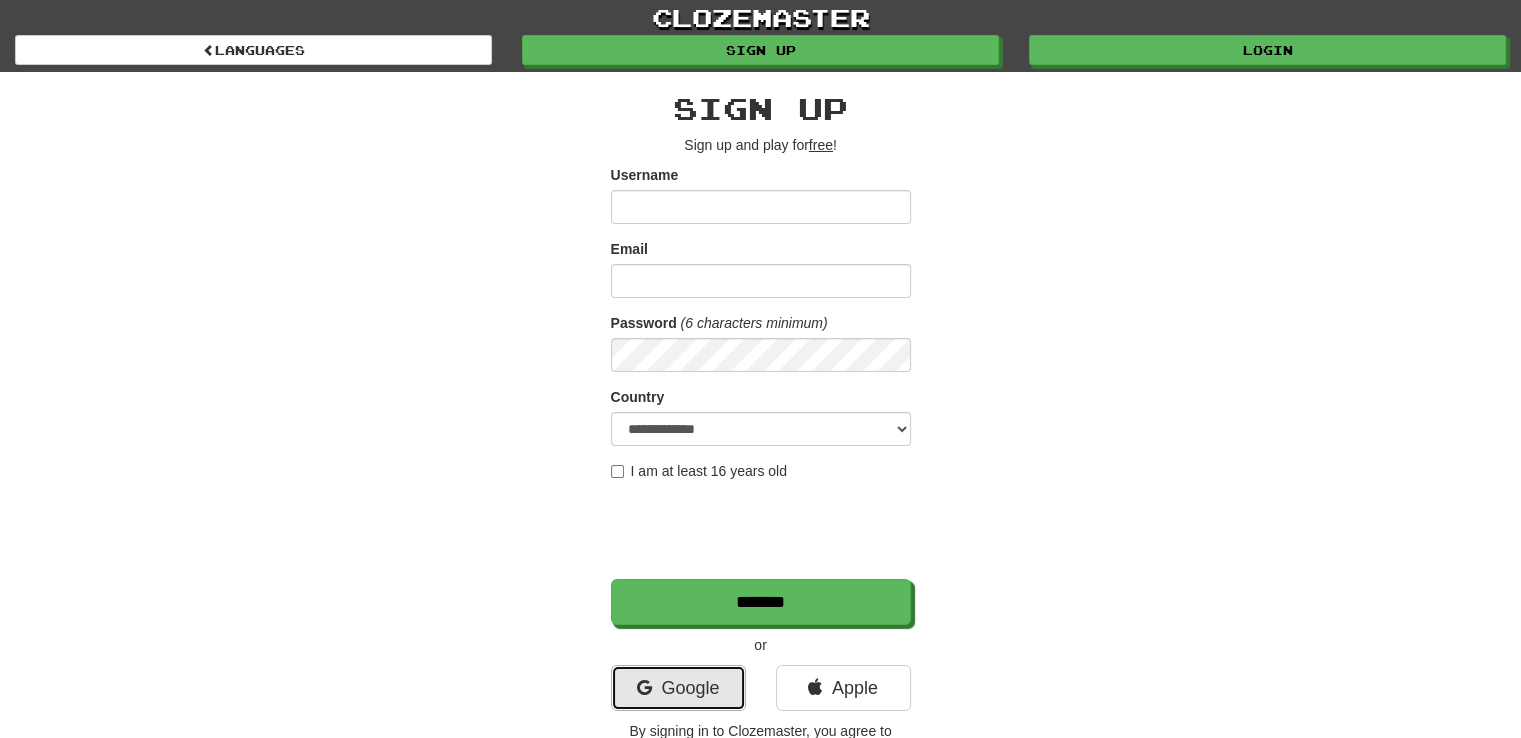 click on "Google" at bounding box center [678, 688] 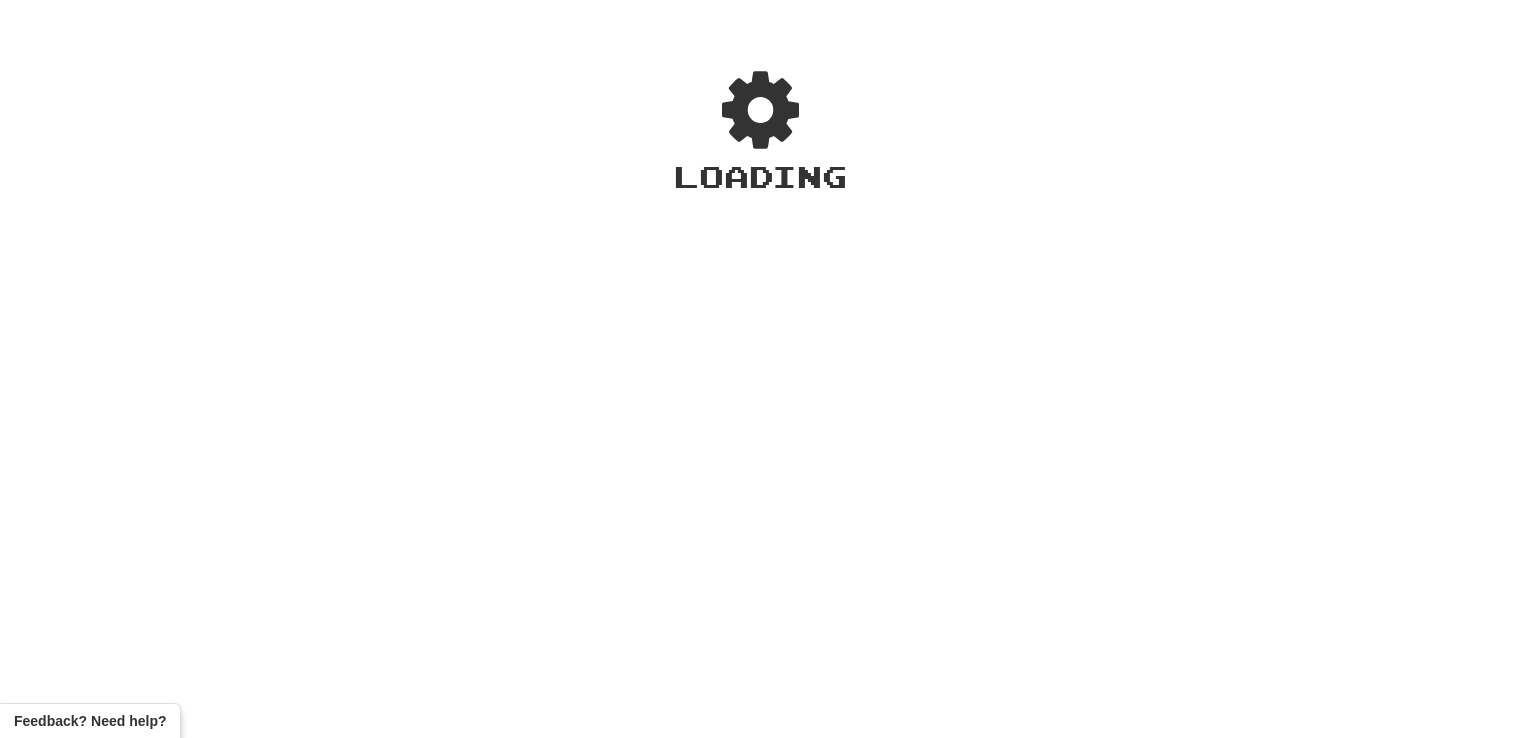 scroll, scrollTop: 0, scrollLeft: 0, axis: both 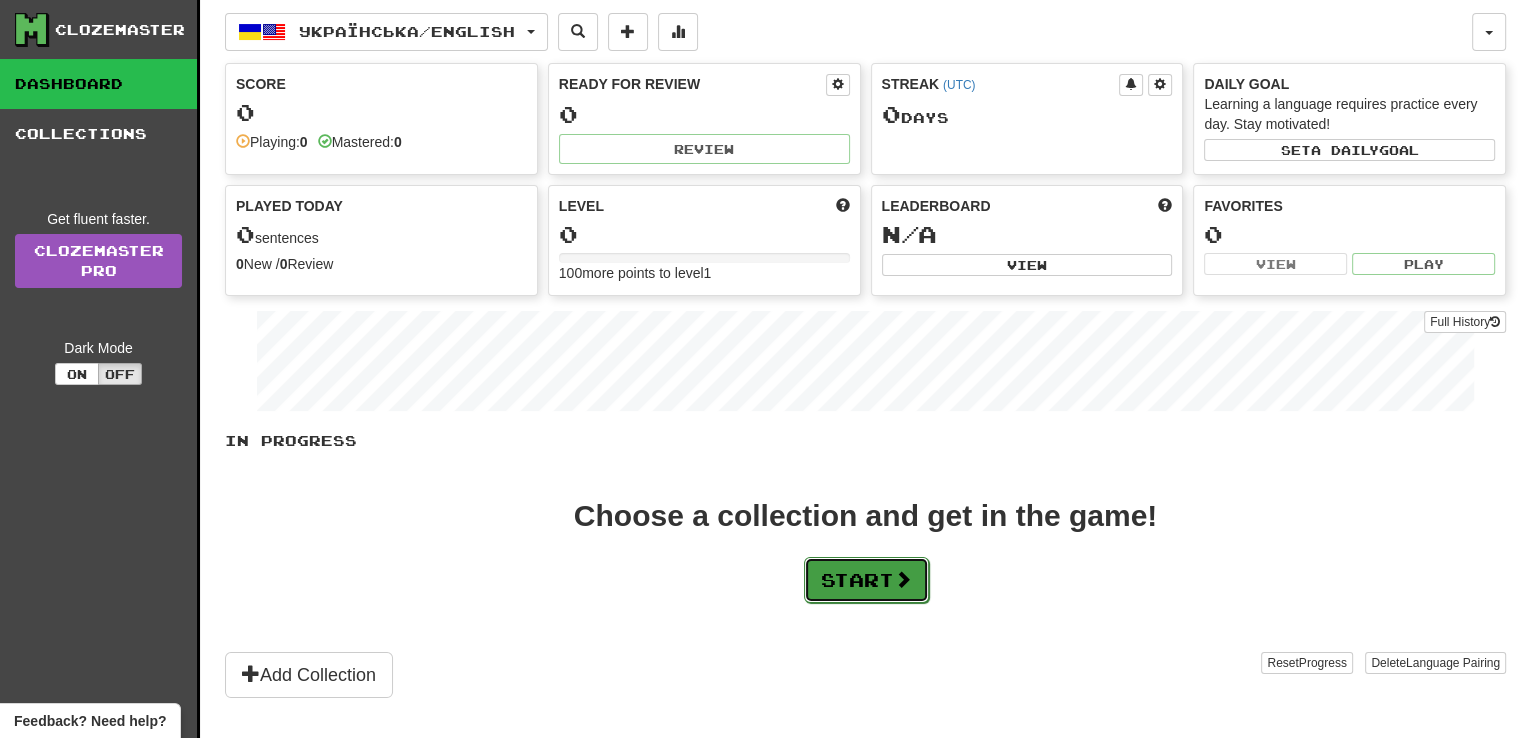 click on "Start" at bounding box center (866, 580) 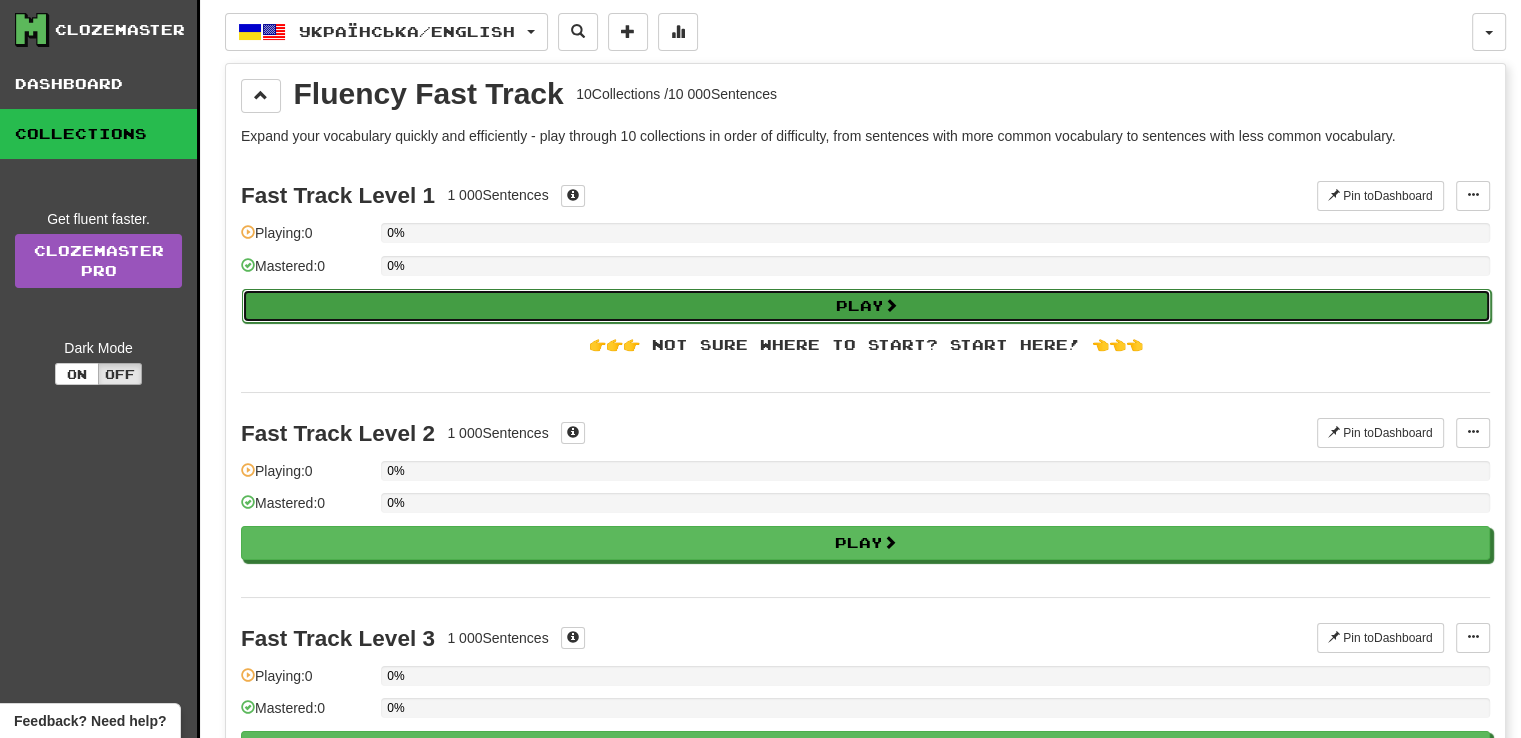 click on "Play" at bounding box center (866, 306) 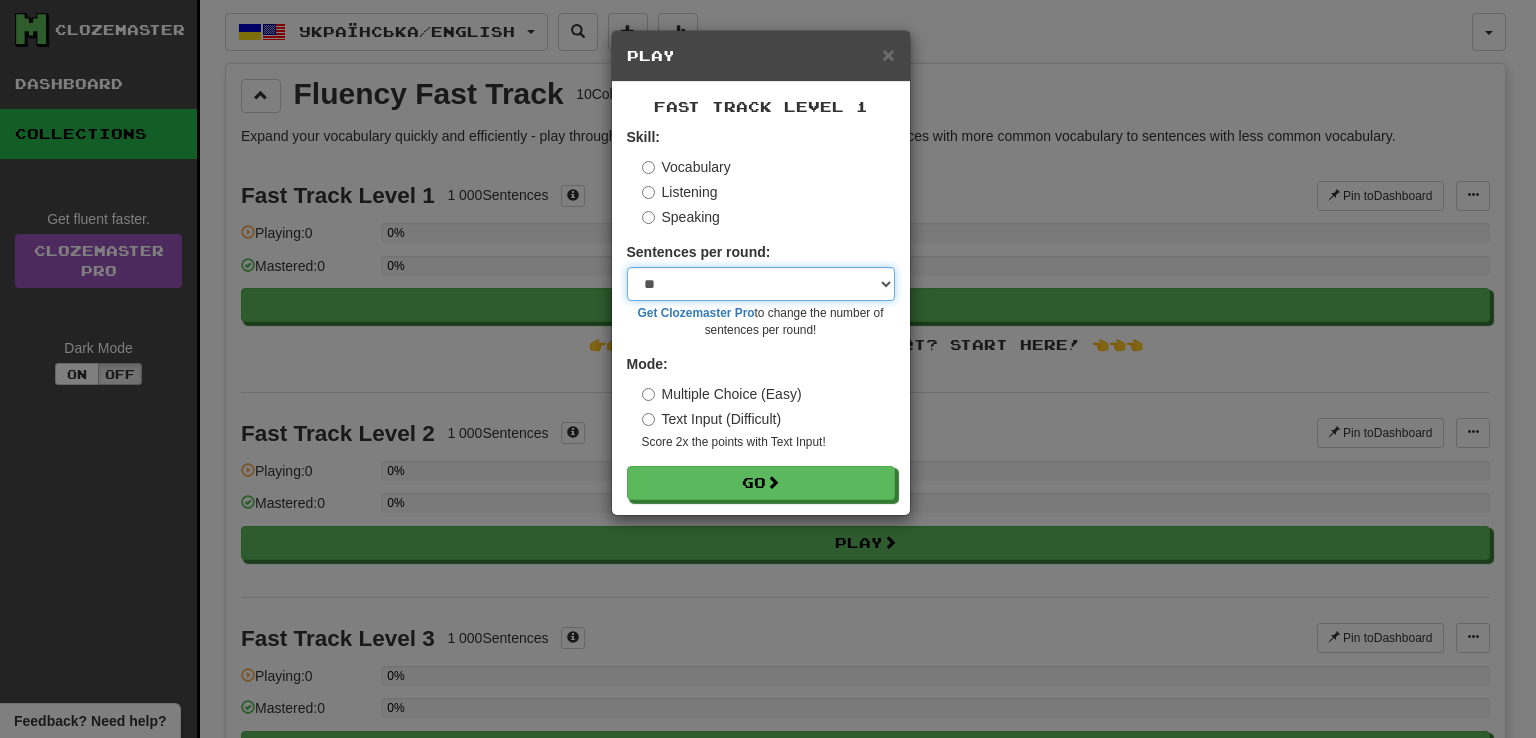 click on "* ** ** ** ** ** *** ********" at bounding box center (761, 284) 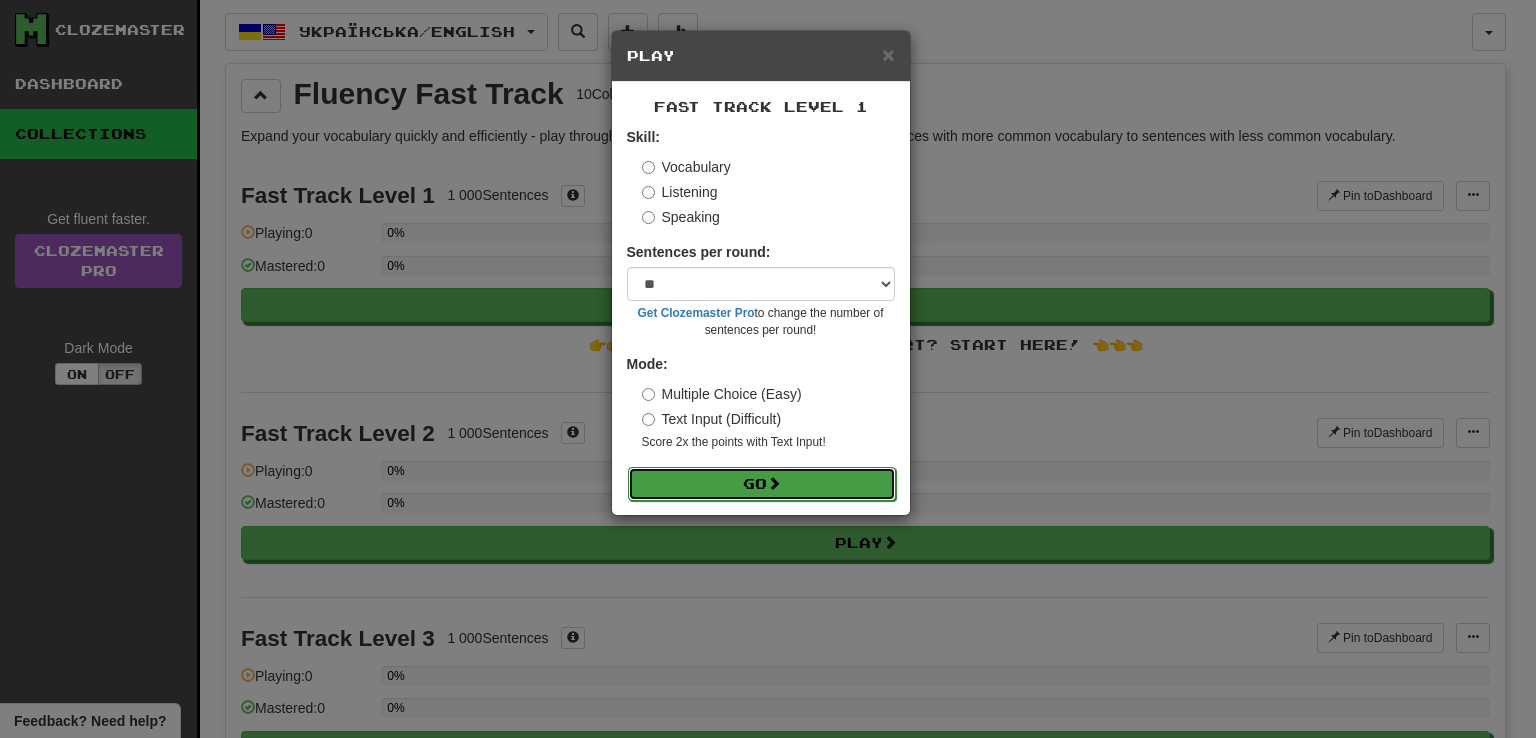 click on "Go" at bounding box center (762, 484) 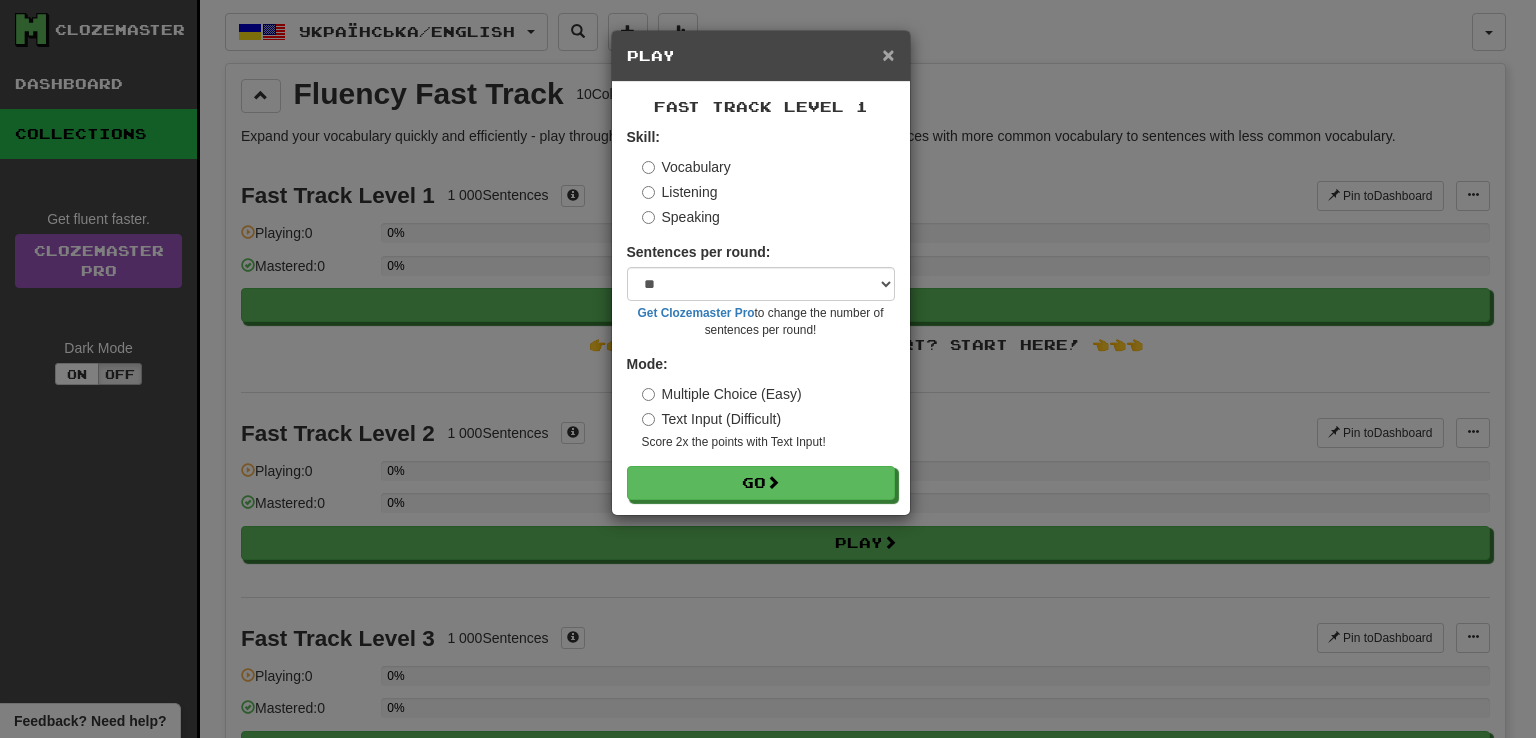 click on "×" at bounding box center (888, 54) 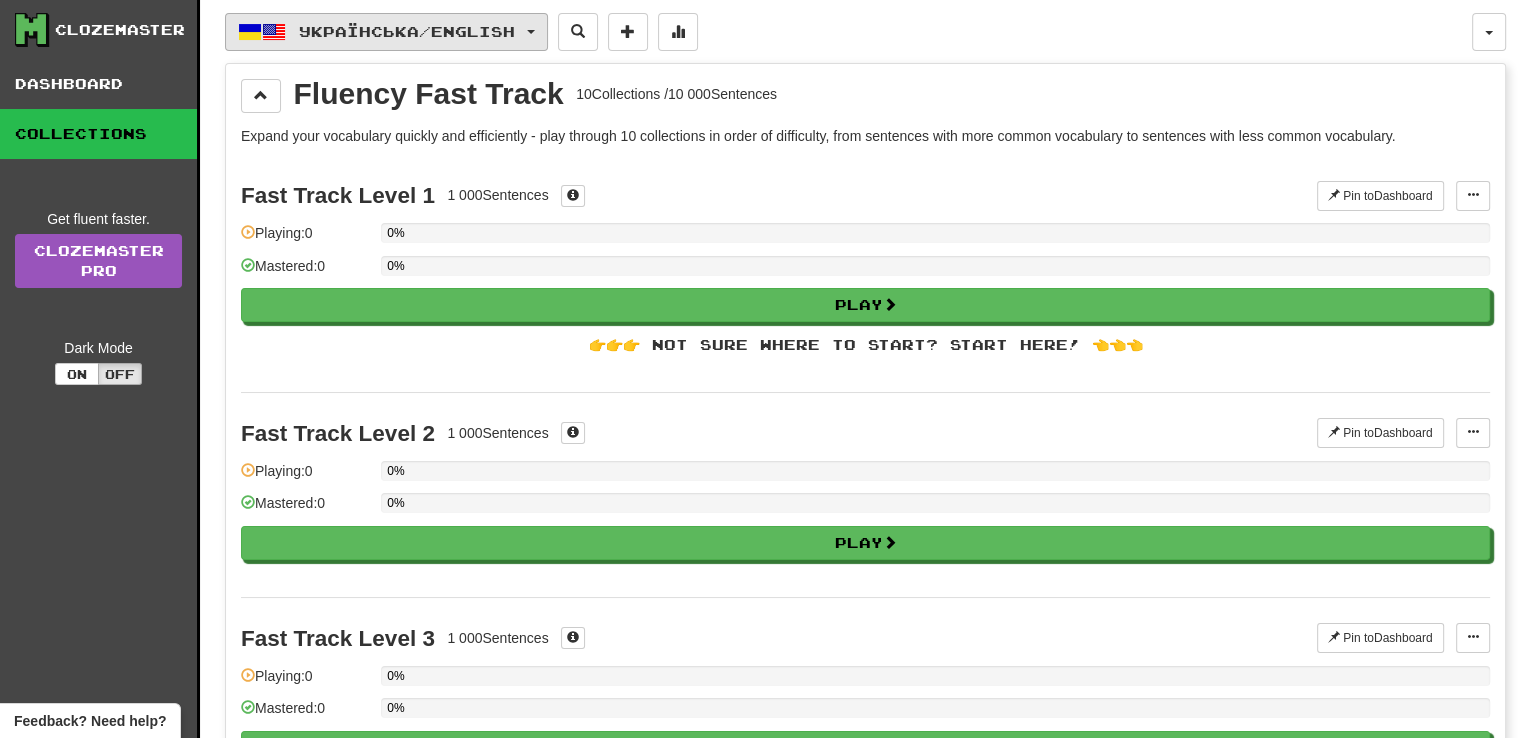 click on "Українська  /  English" at bounding box center (407, 31) 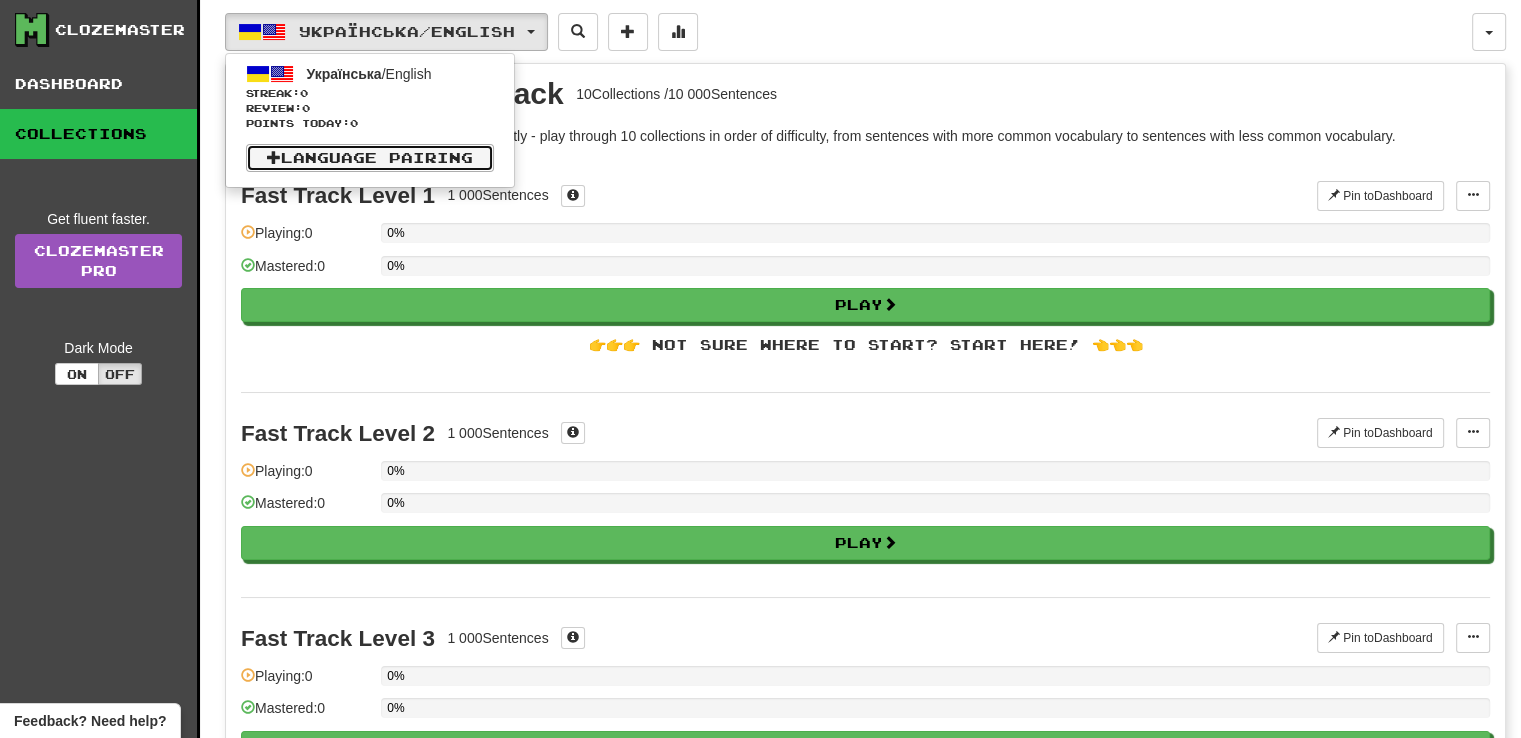 click on "Language Pairing" at bounding box center (370, 158) 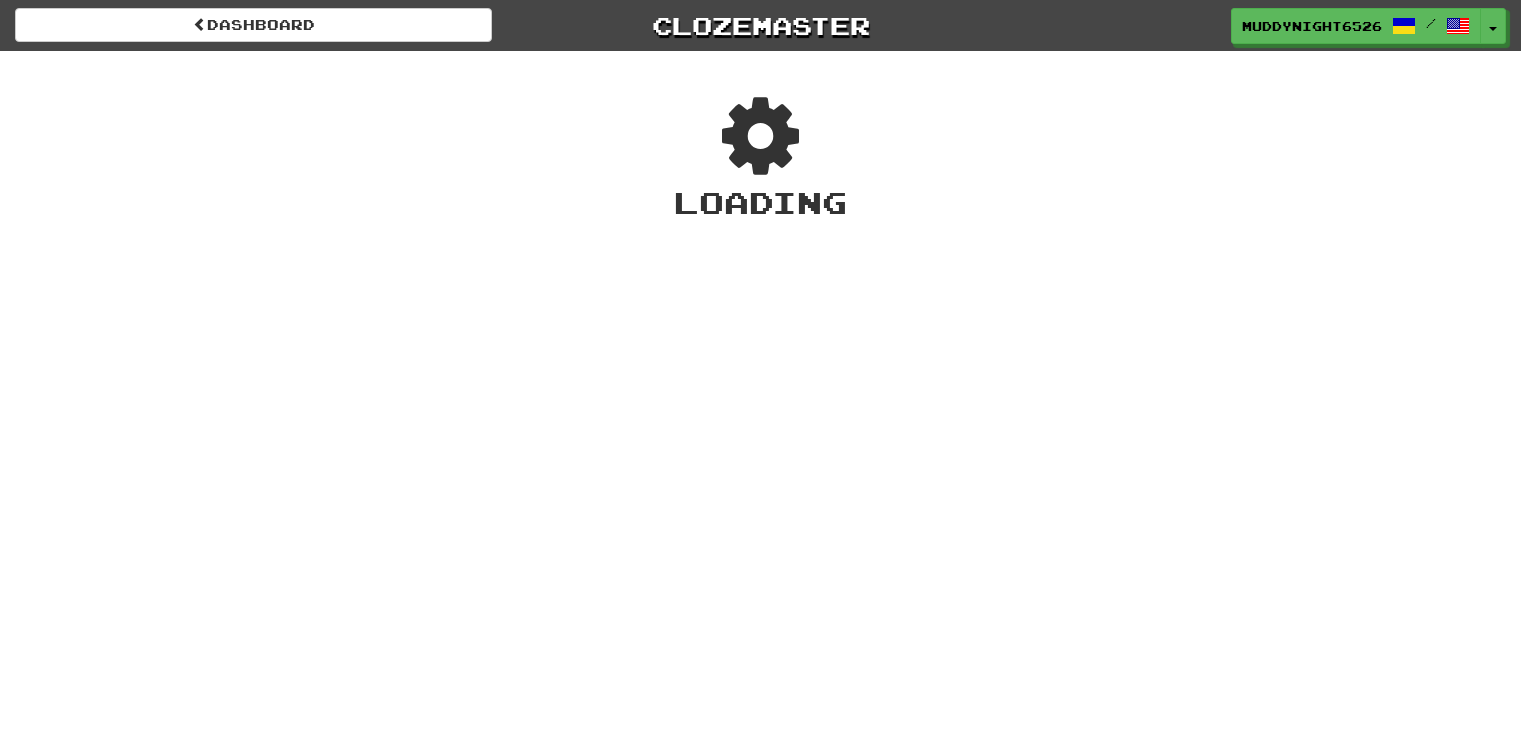 scroll, scrollTop: 0, scrollLeft: 0, axis: both 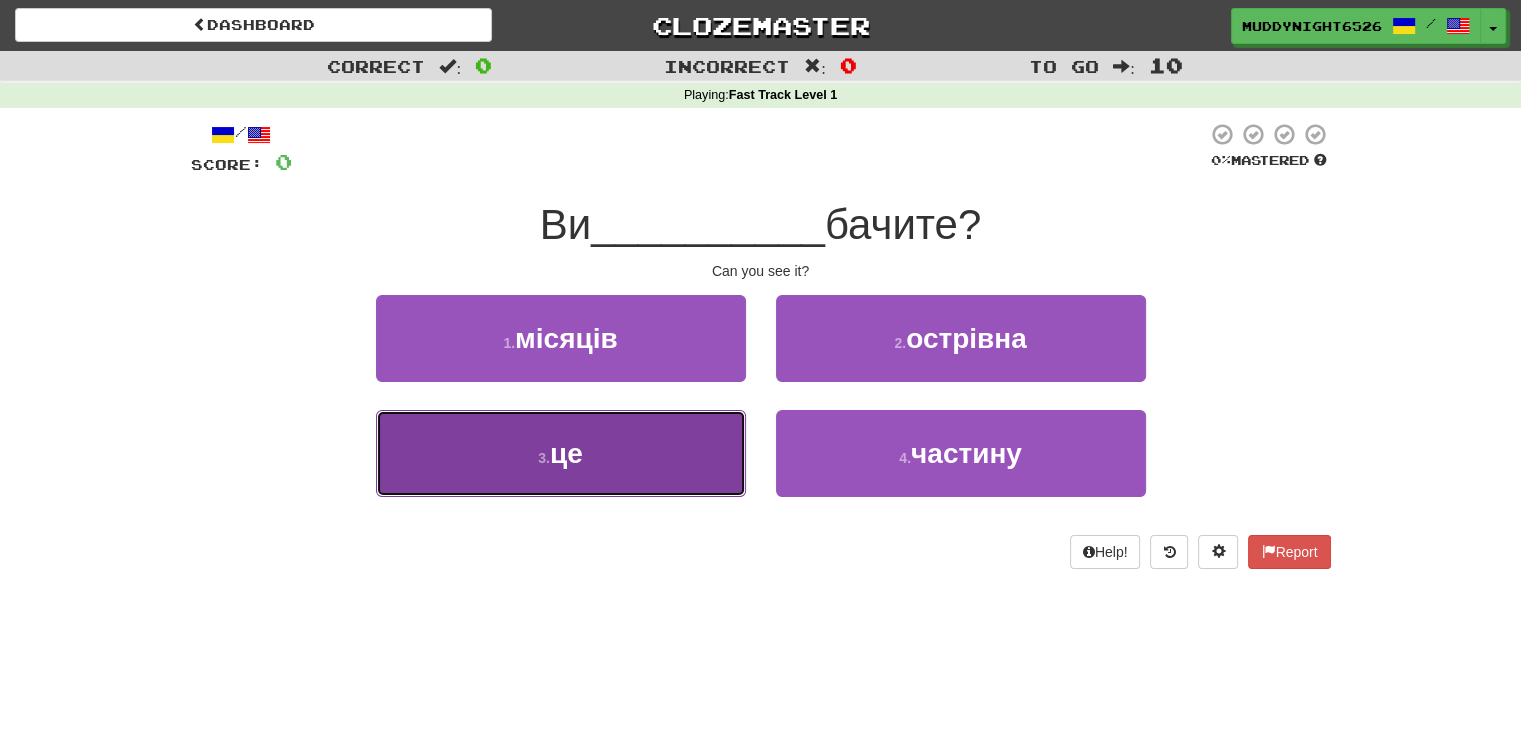 click on "3 .  це" at bounding box center (561, 453) 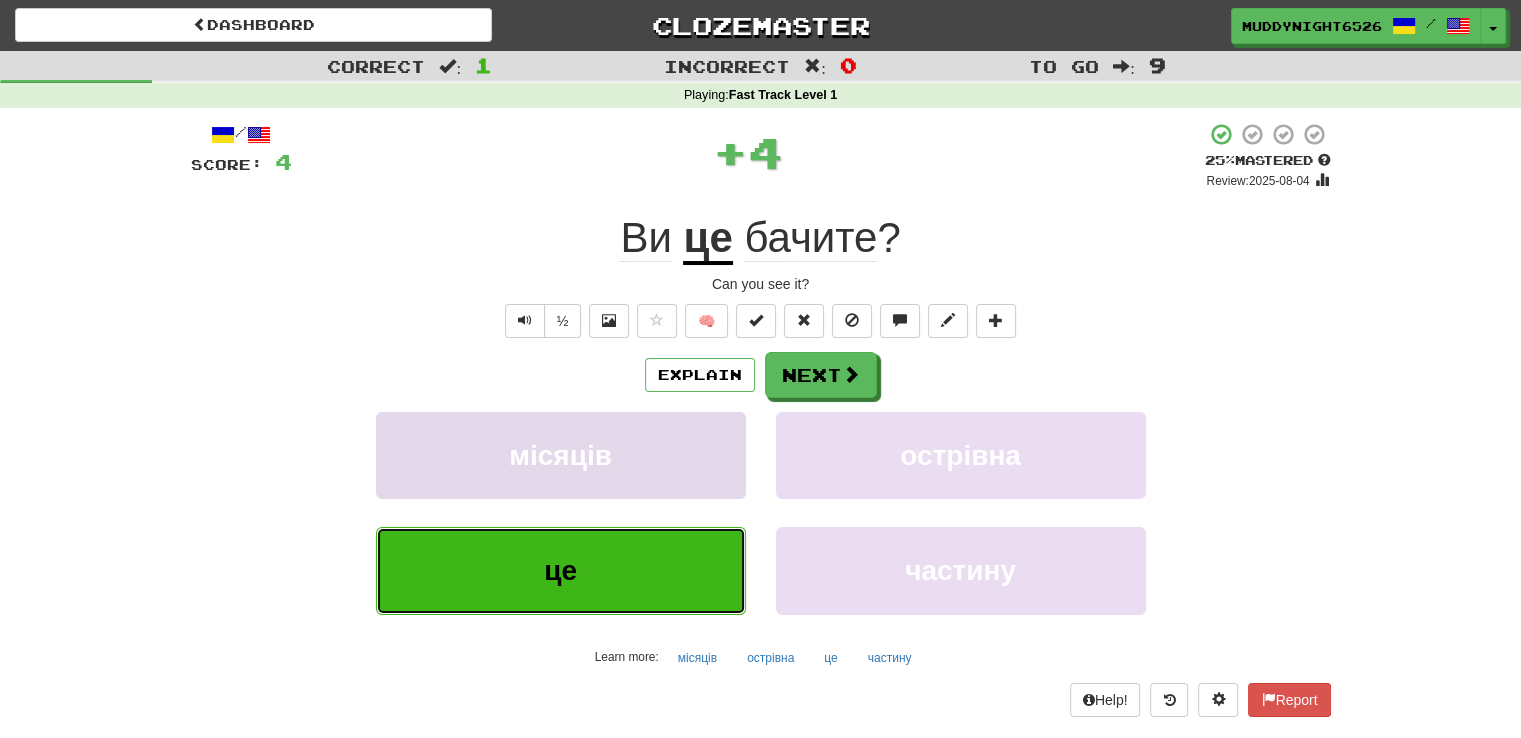type 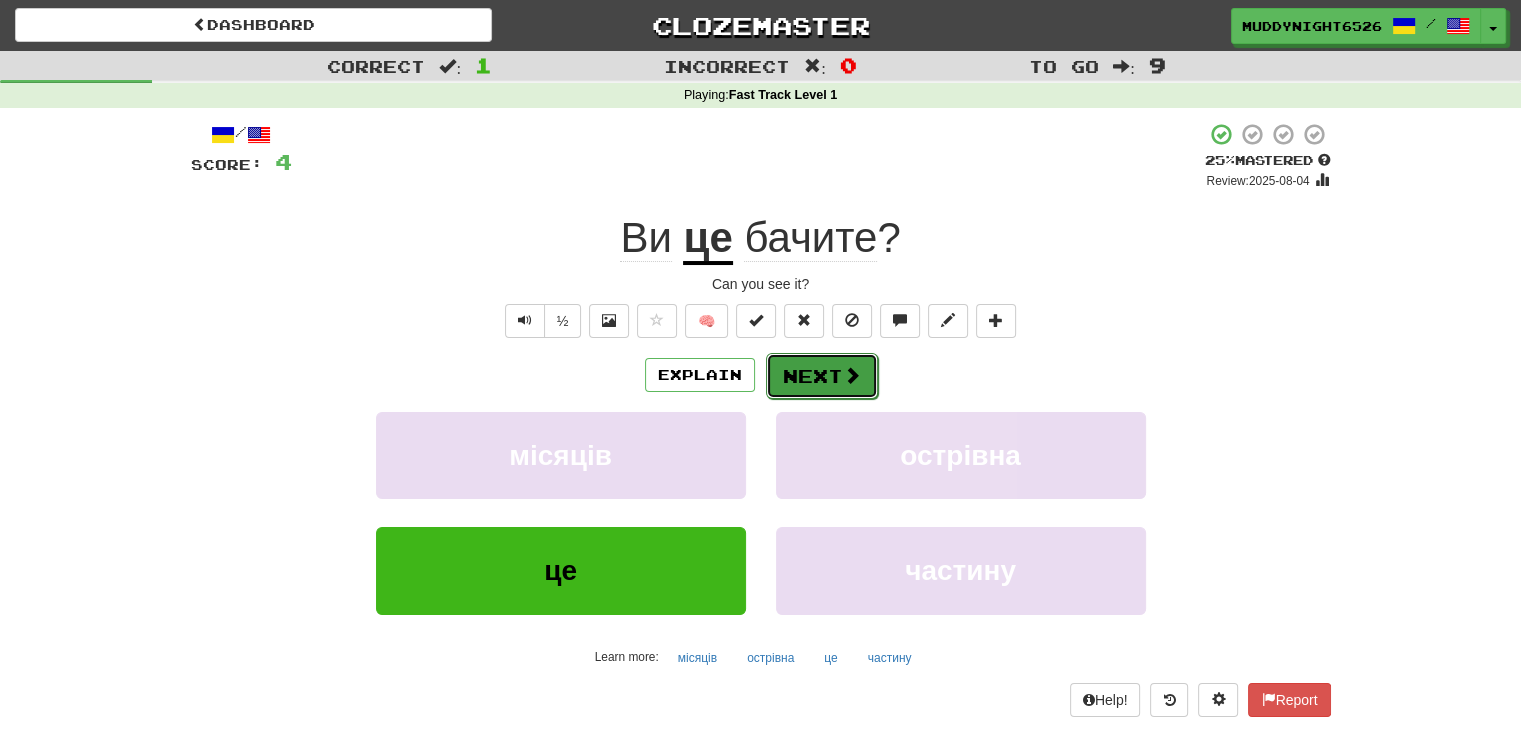 click on "Next" at bounding box center (822, 376) 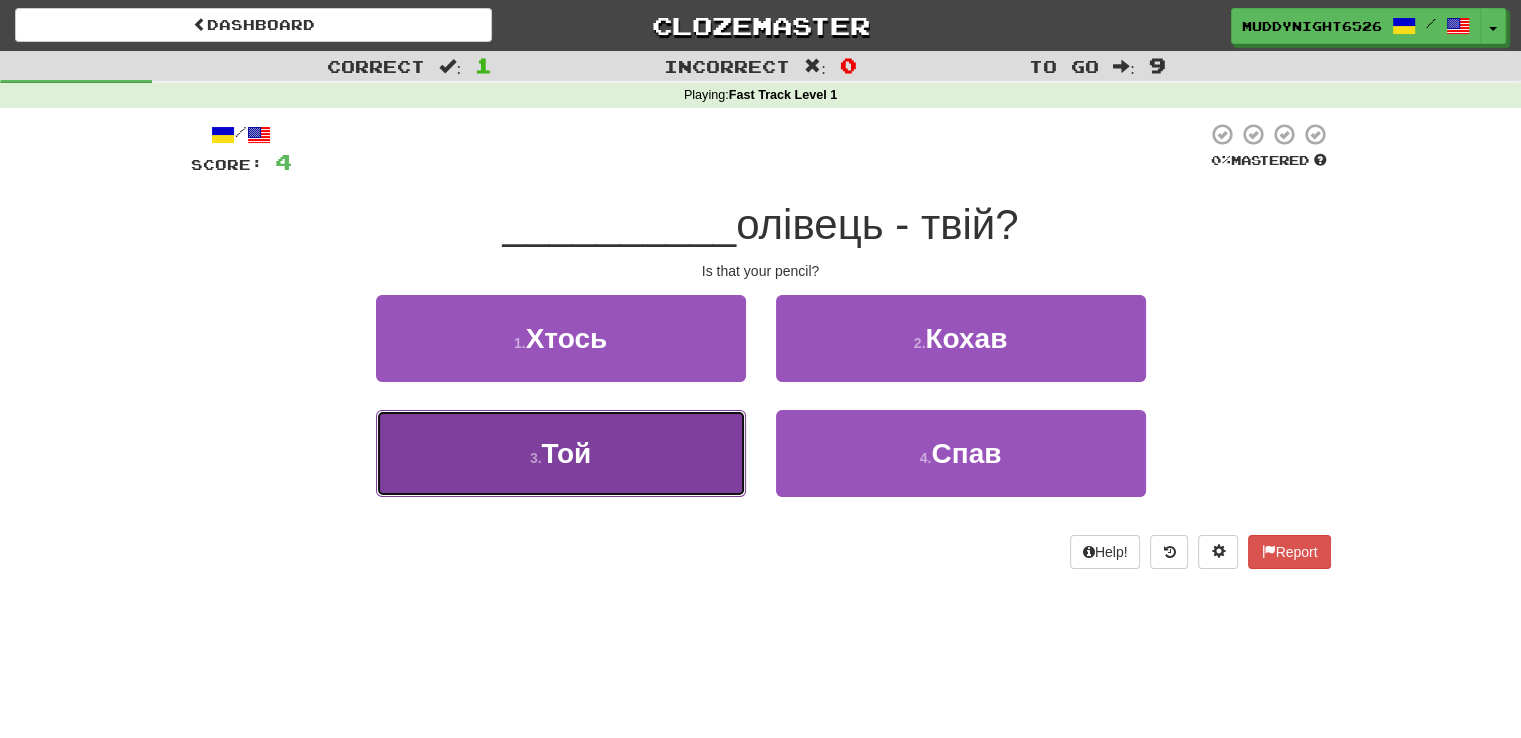 click on "3 .  Той" at bounding box center (561, 453) 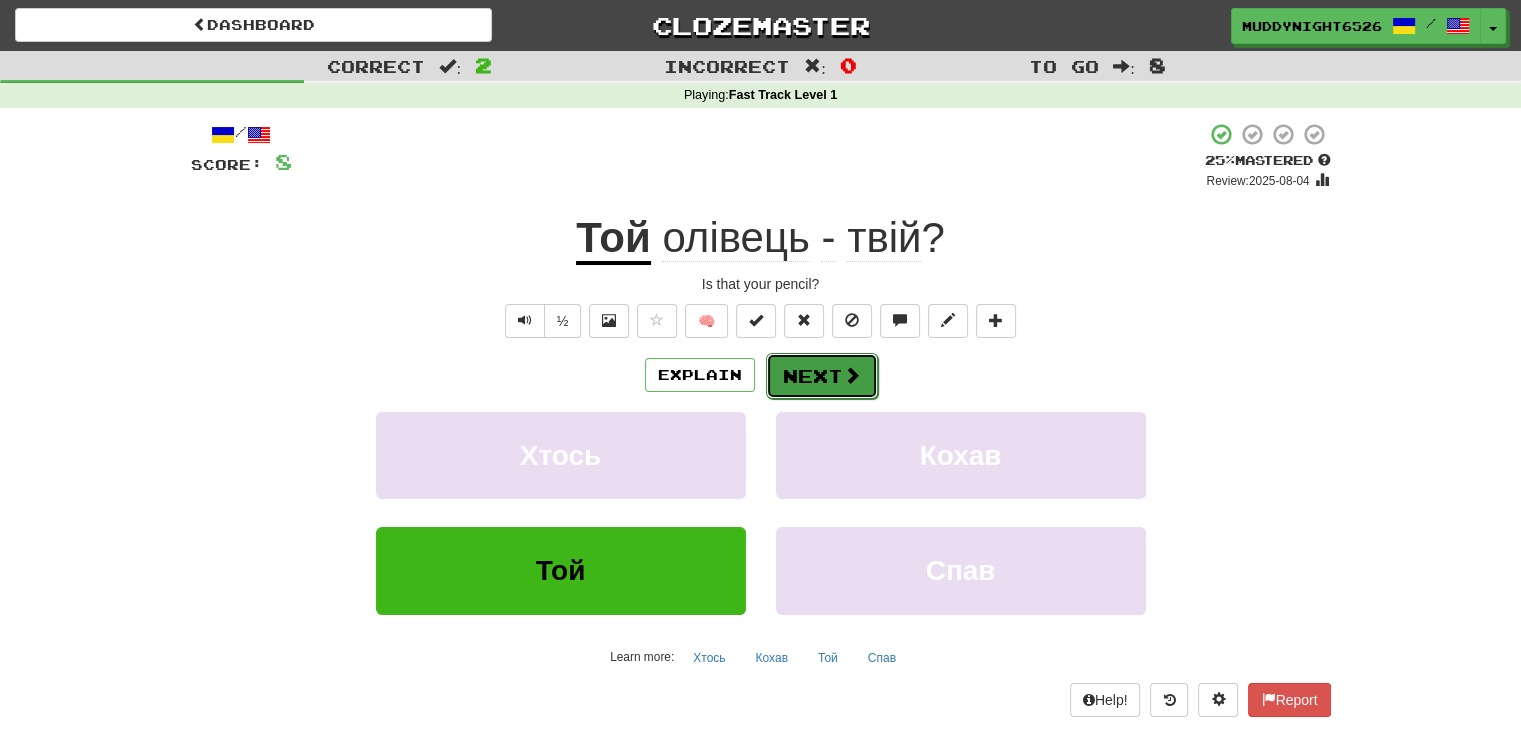 click on "Next" at bounding box center (822, 376) 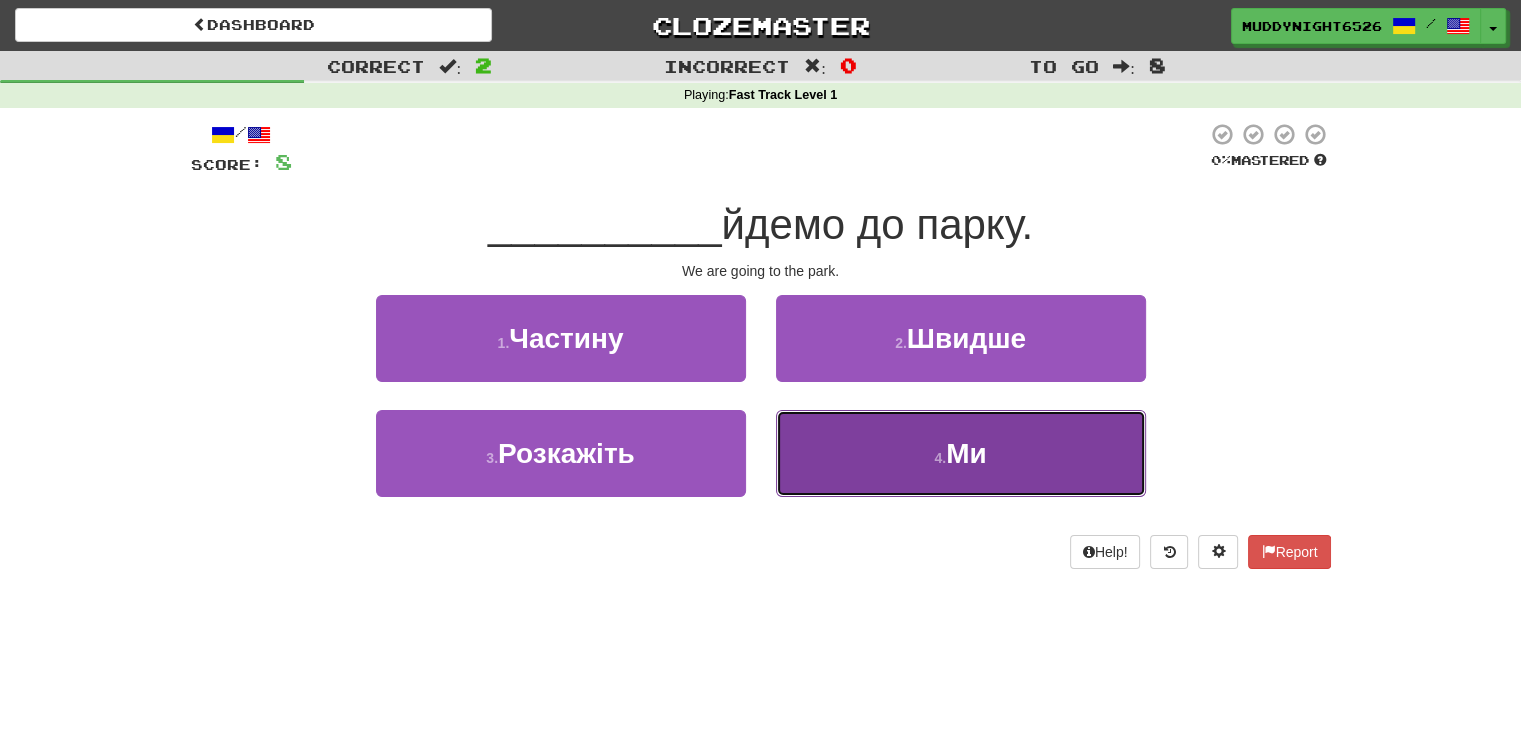 click on "4 .  Ми" at bounding box center (961, 453) 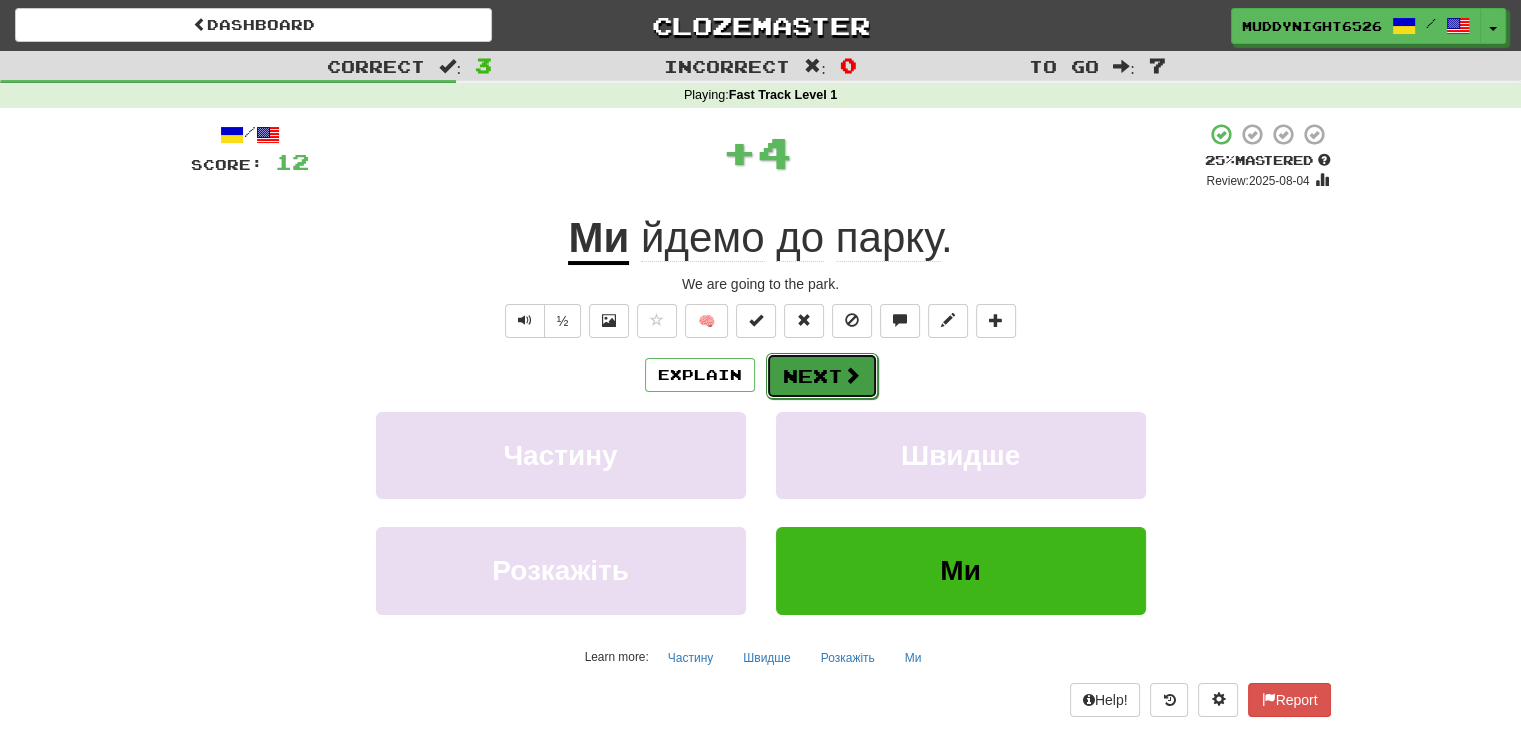 click on "Next" at bounding box center (822, 376) 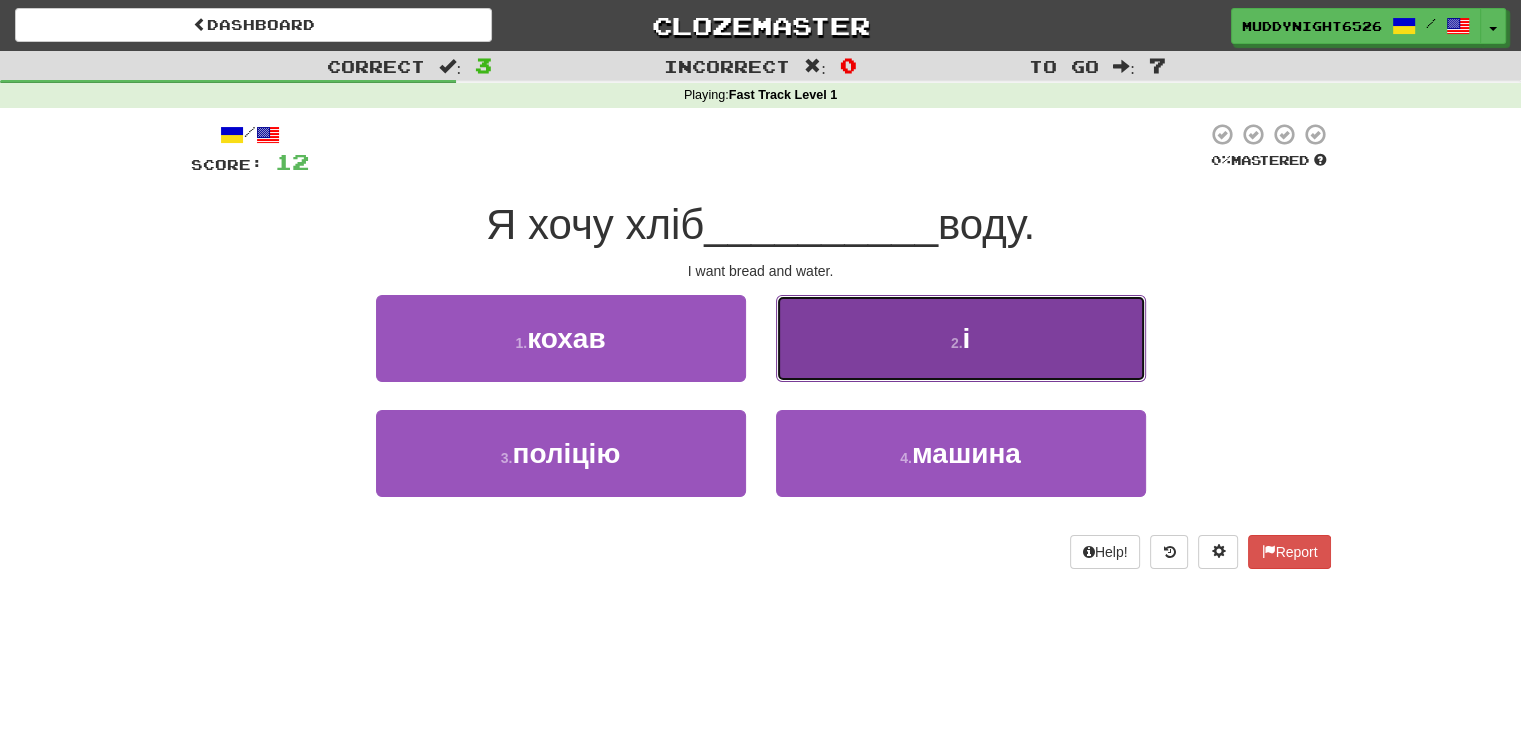 click on "2 .  і" at bounding box center [961, 338] 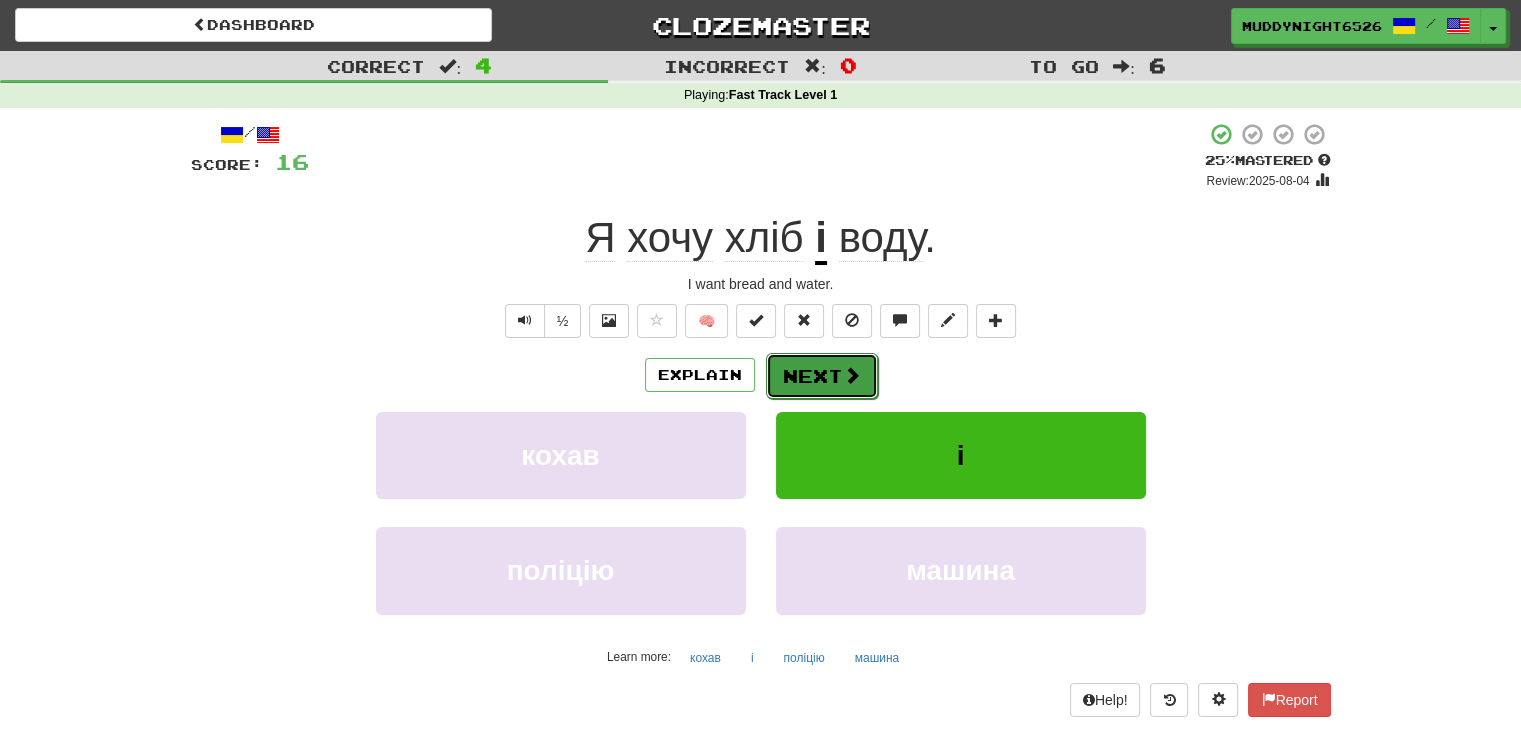 click on "Next" at bounding box center (822, 376) 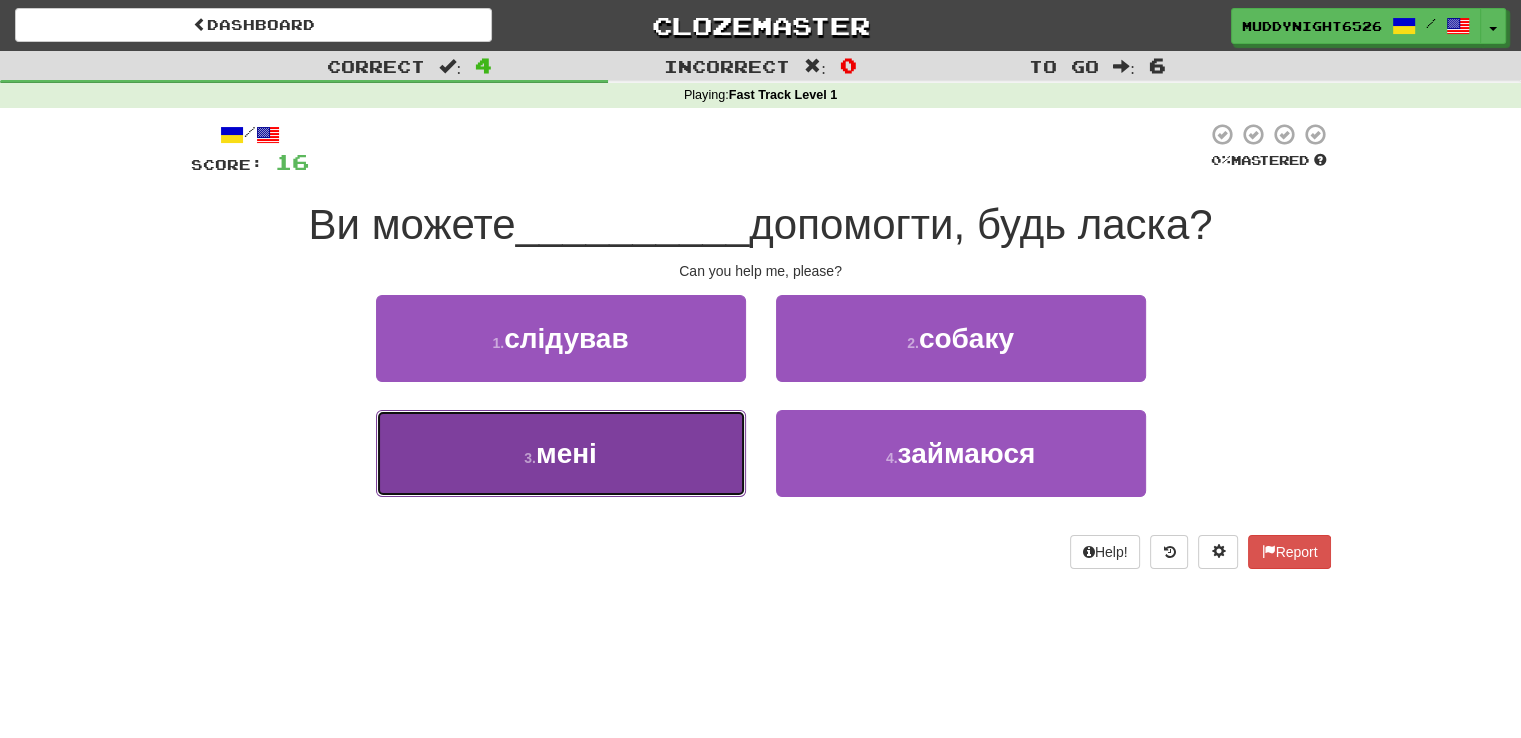 click on "3 .  мені" at bounding box center (561, 453) 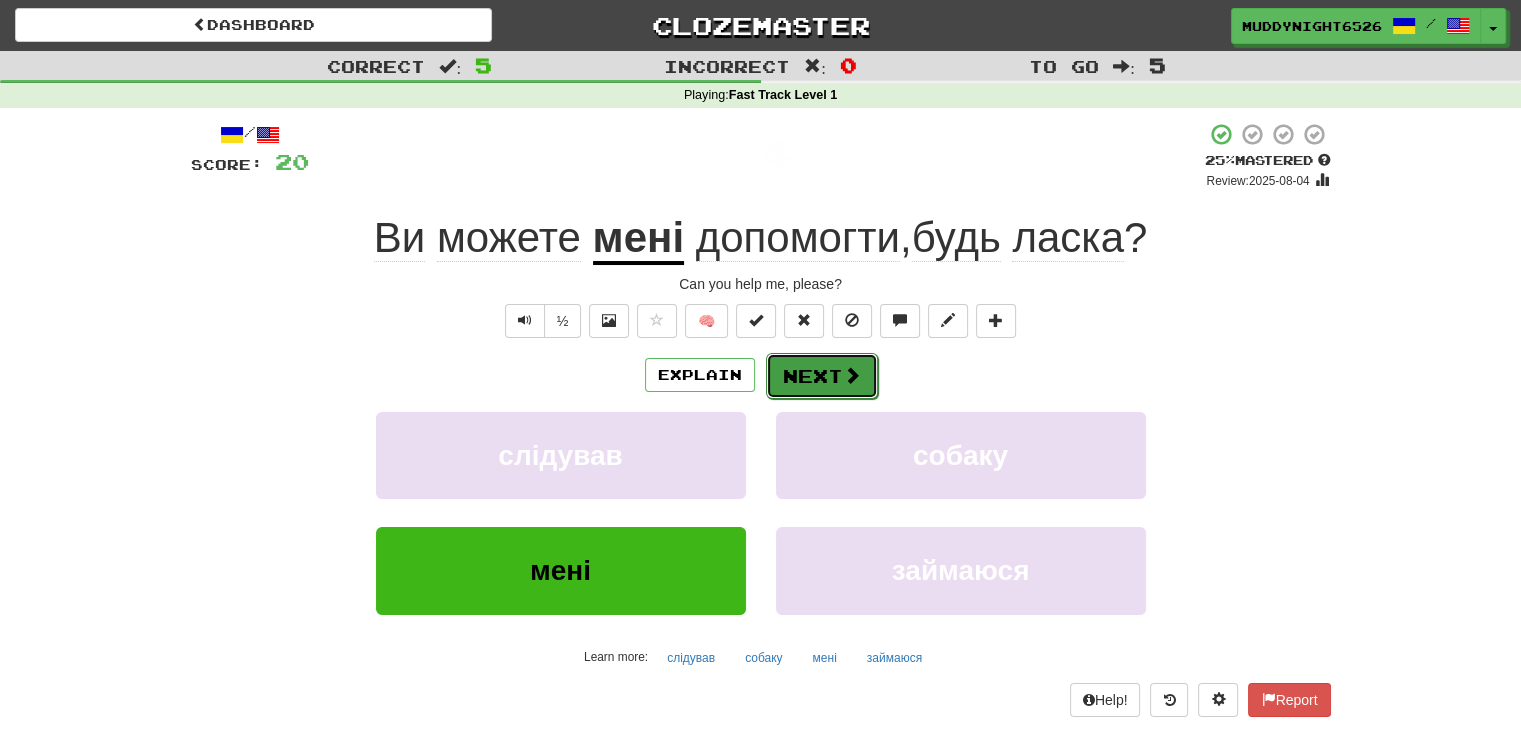 click on "Next" at bounding box center [822, 376] 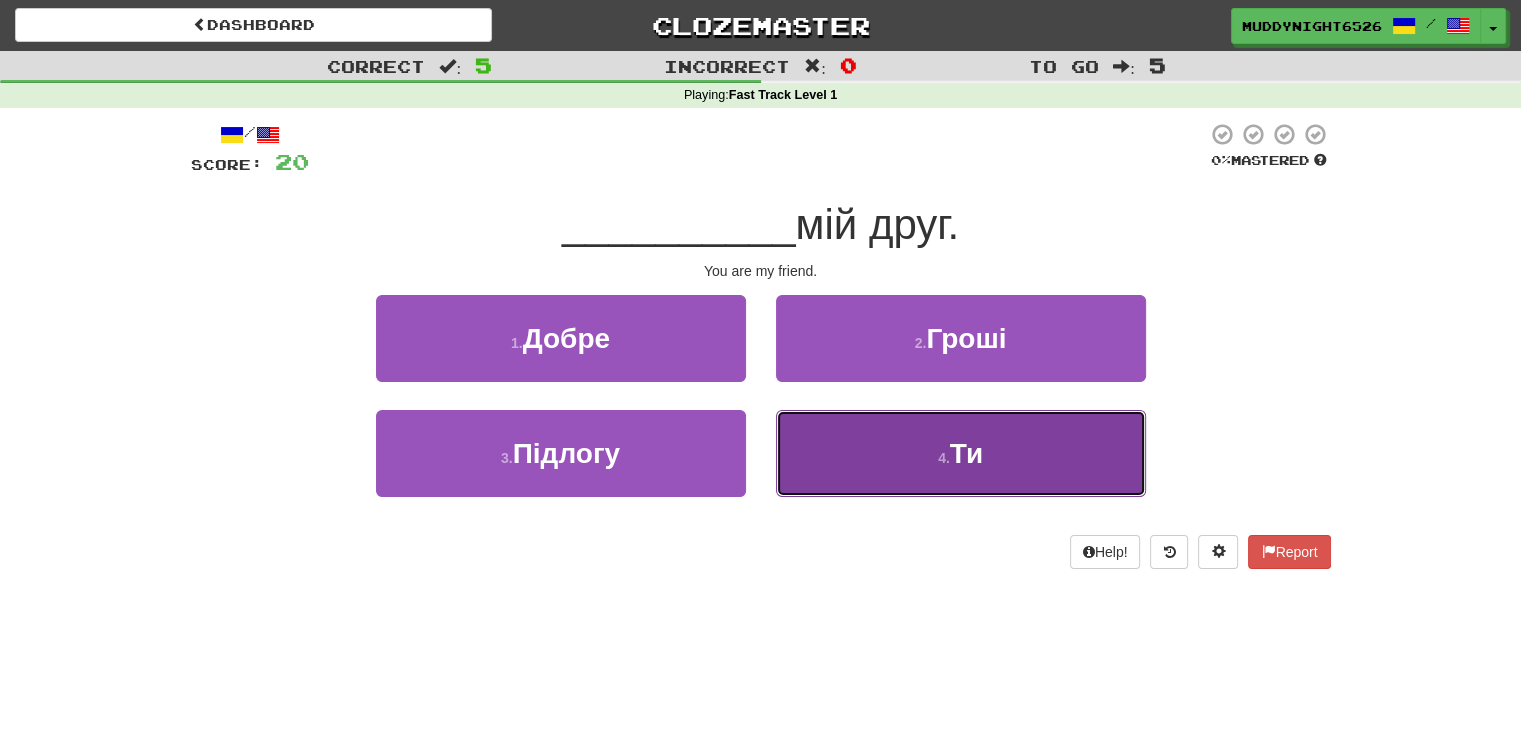 click on "4 .  Ти" at bounding box center (961, 453) 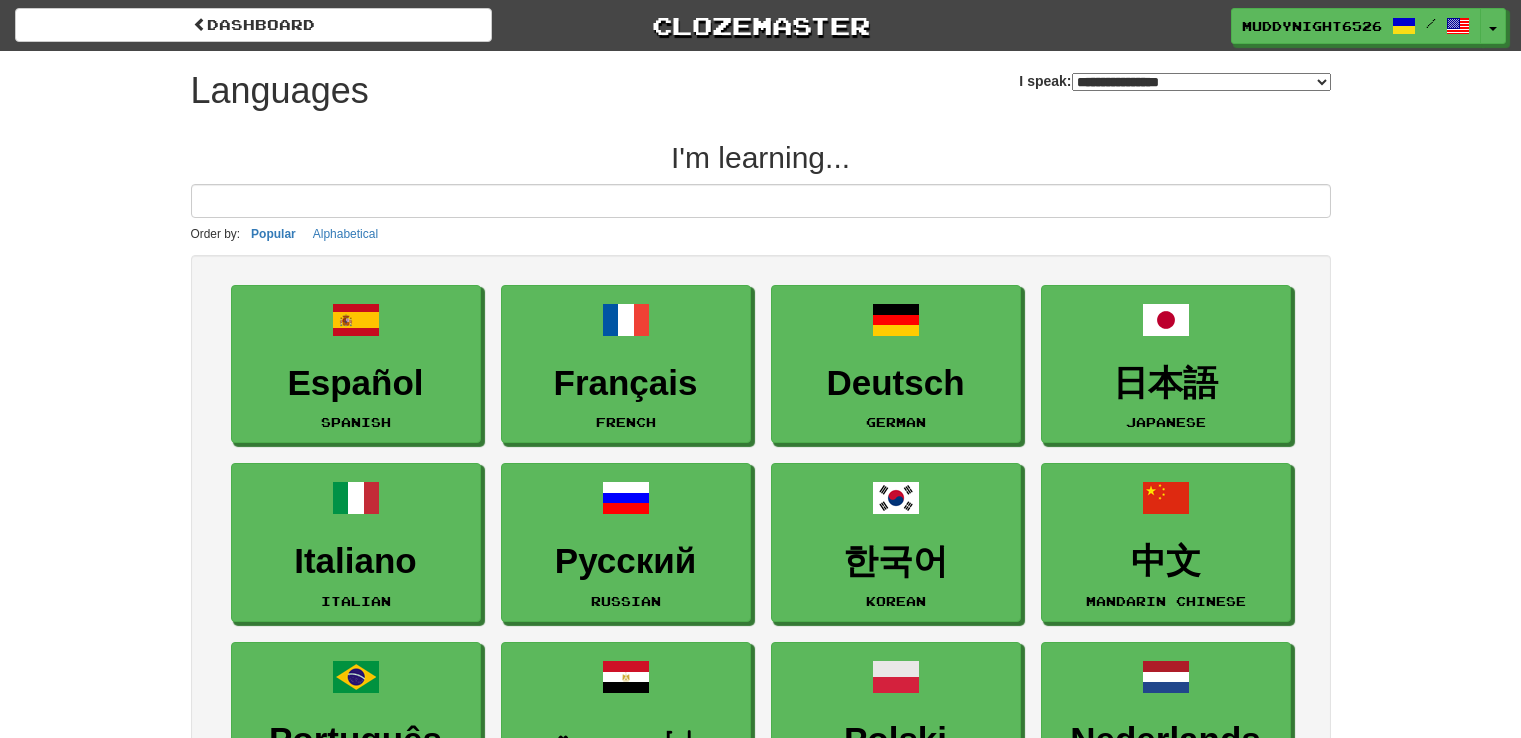 select on "*******" 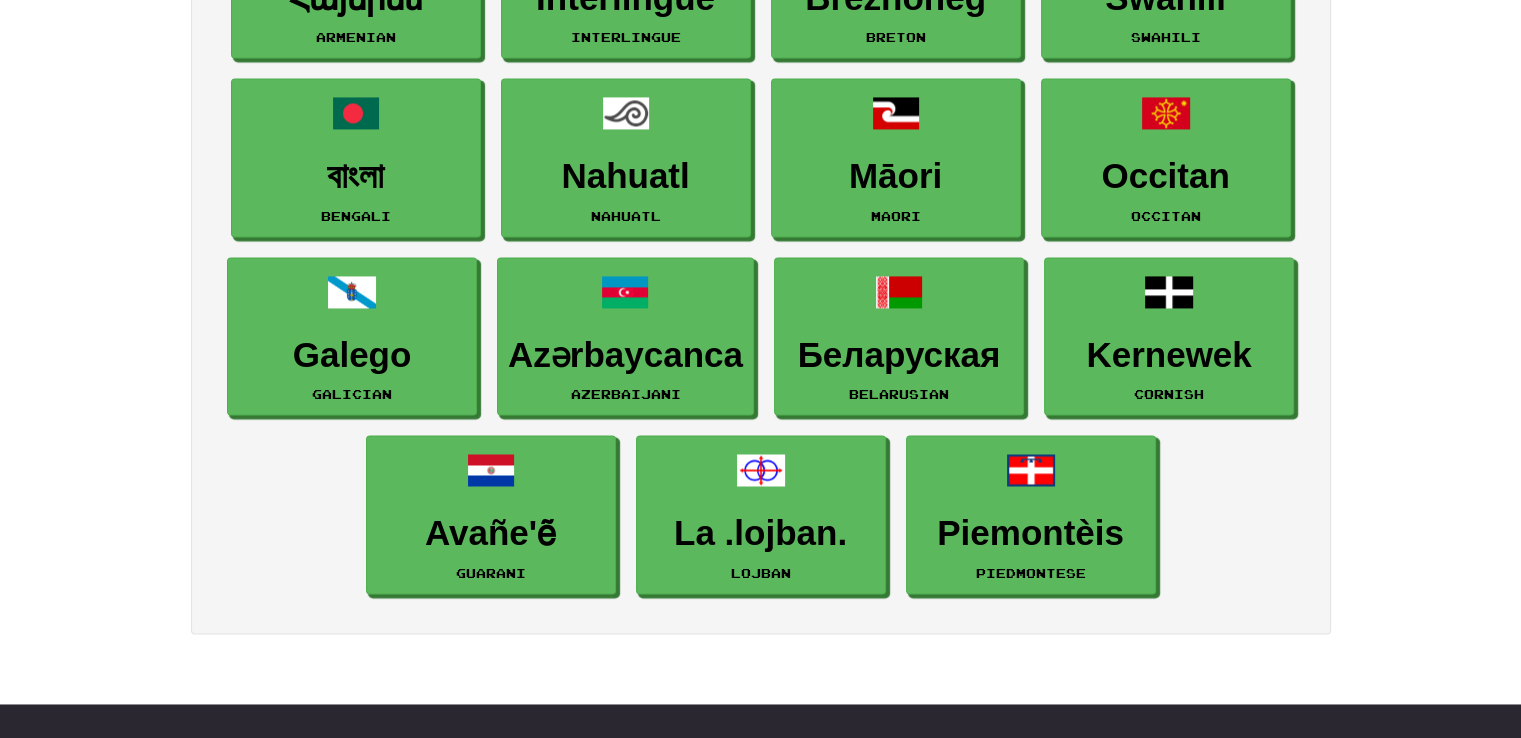 scroll, scrollTop: 2700, scrollLeft: 0, axis: vertical 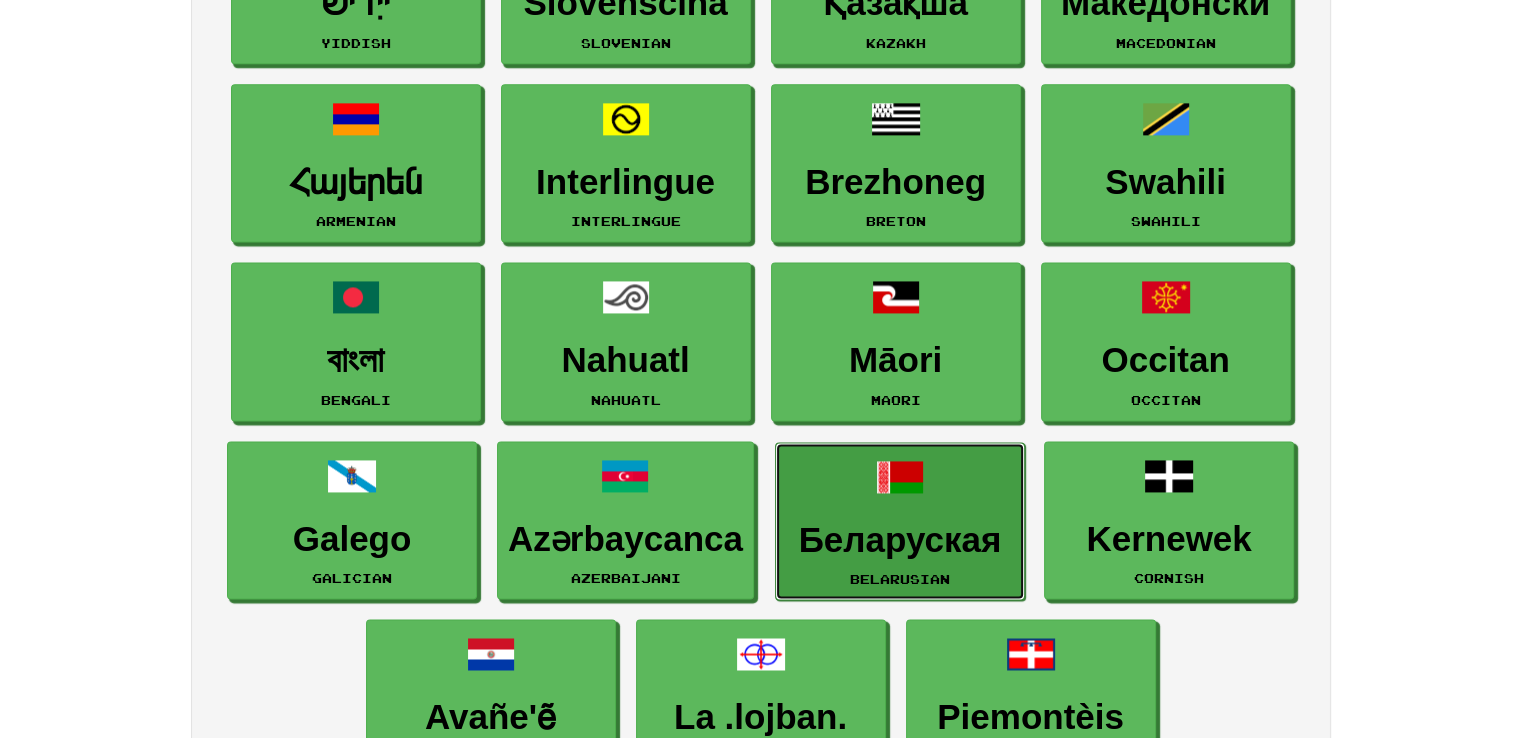 click on "Беларуская" at bounding box center [900, 540] 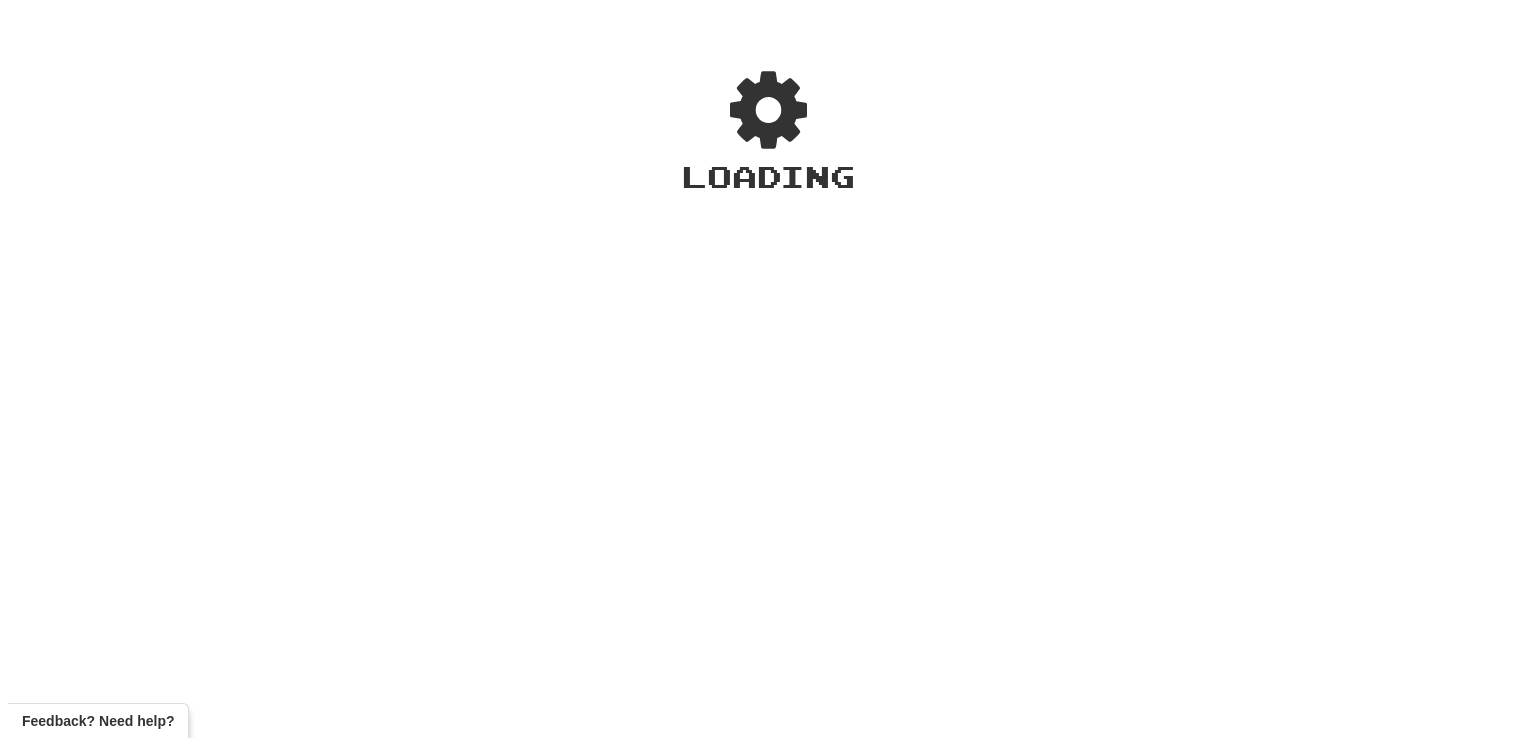 scroll, scrollTop: 0, scrollLeft: 0, axis: both 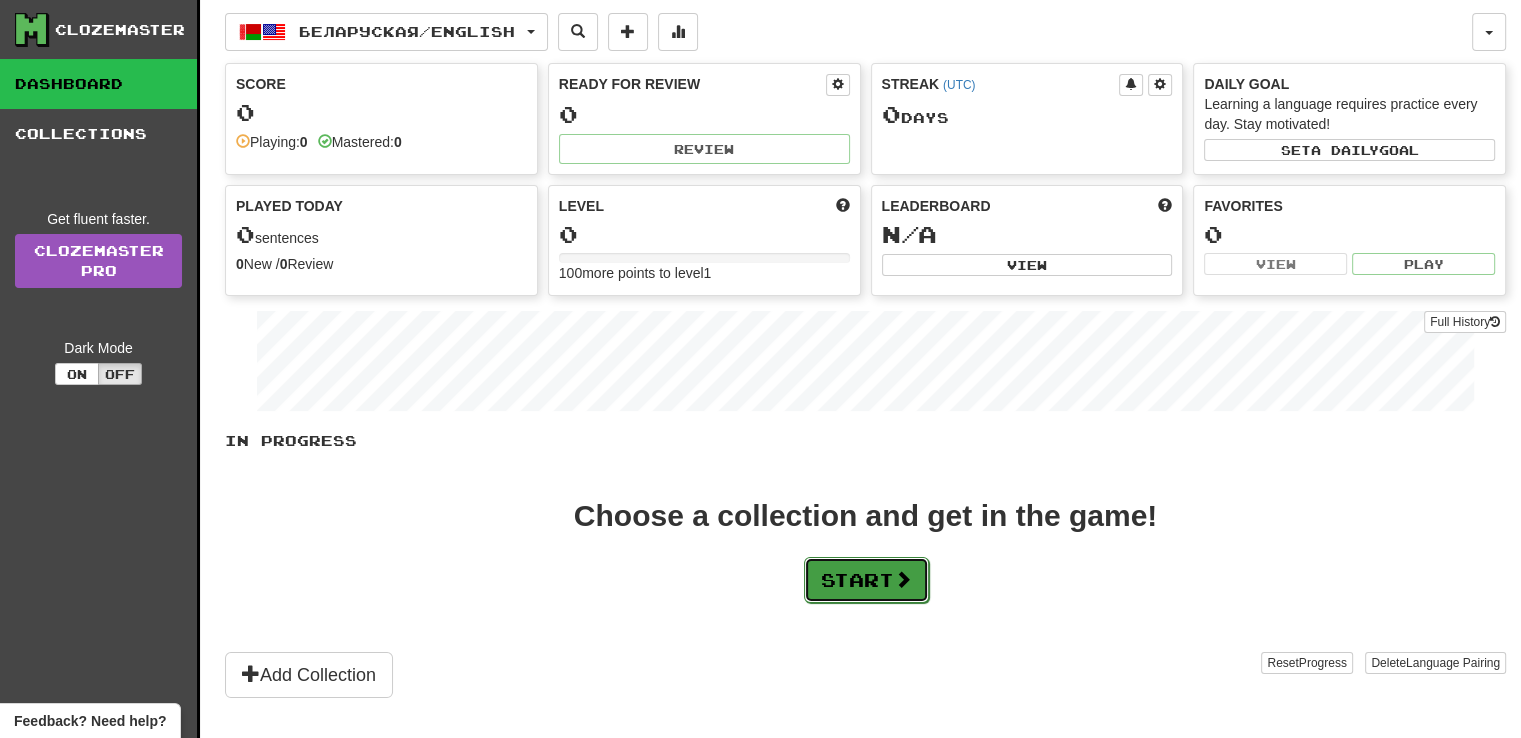 click on "Start" at bounding box center (866, 580) 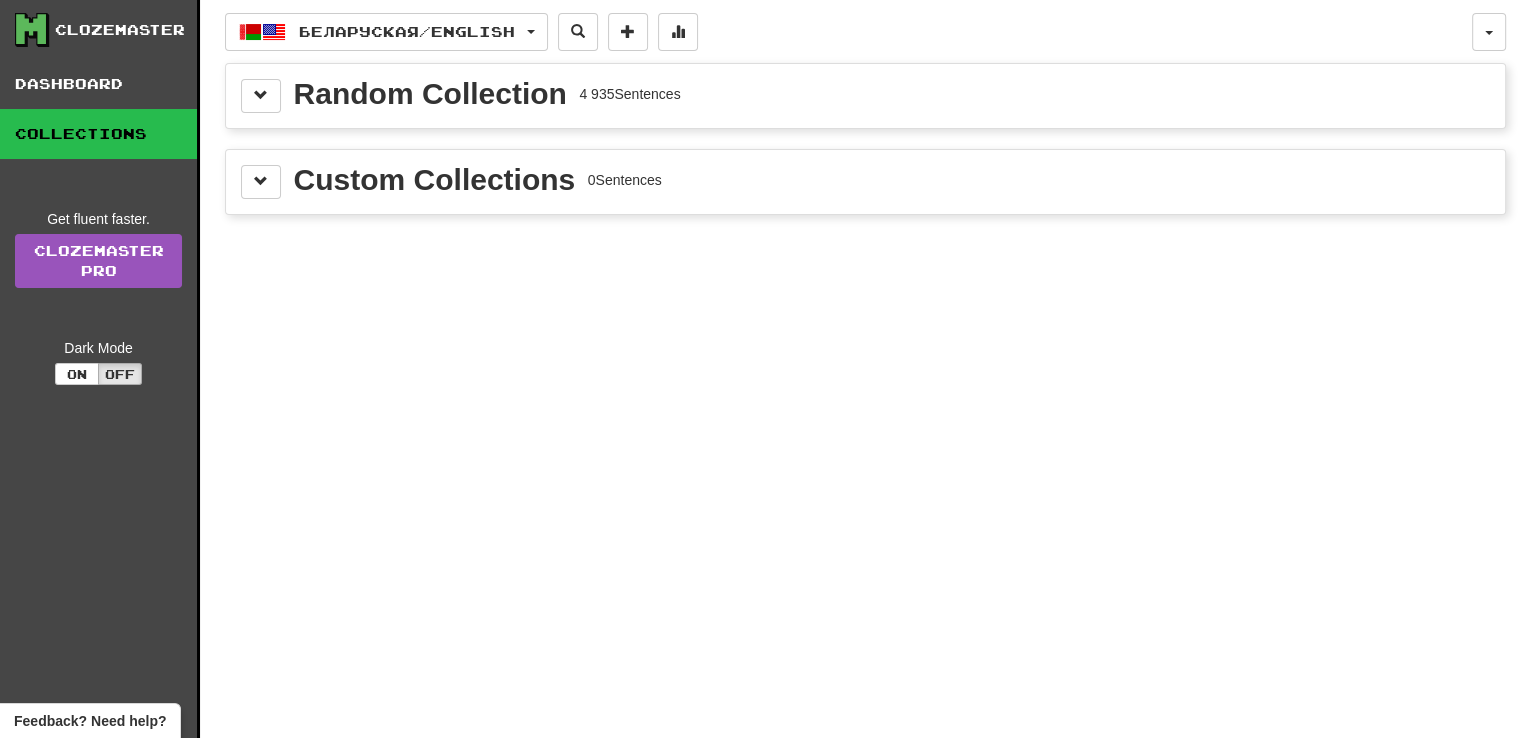 click on "Random Collection" at bounding box center (430, 94) 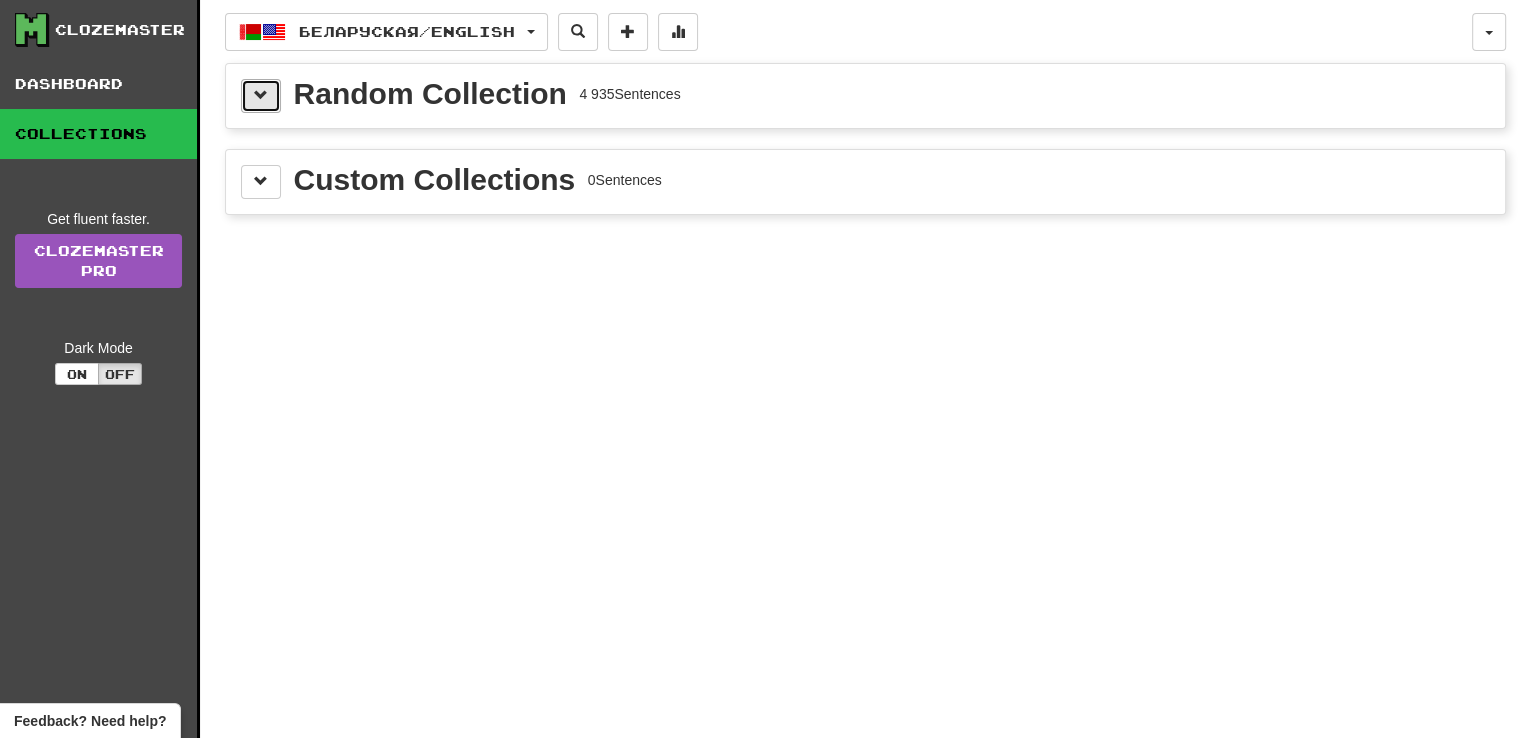 click at bounding box center [261, 96] 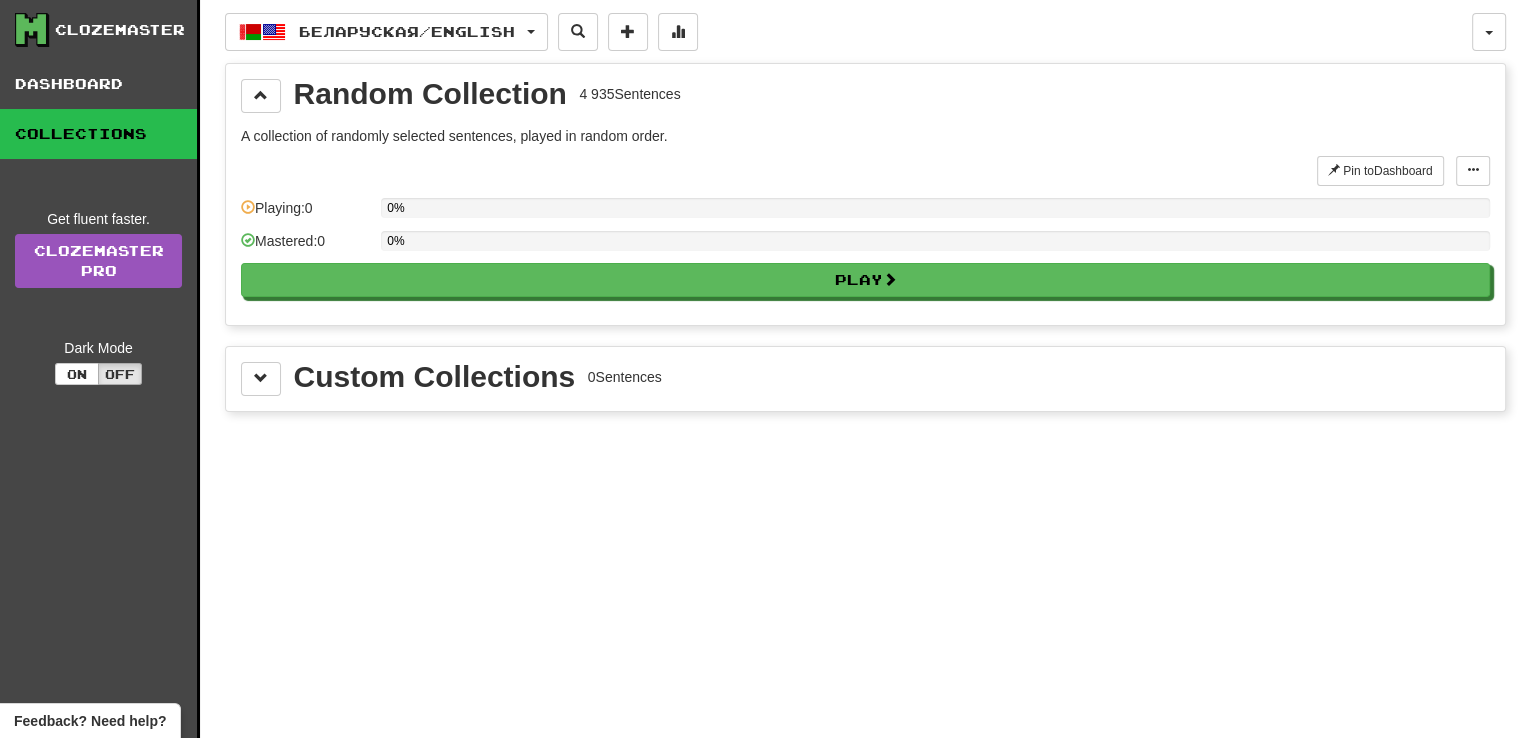 click on "Pin to  Dashboard   Pin to  Dashboard Manage Sentences  Playing:  0 0%  Mastered:  0 0% Play" at bounding box center [865, 233] 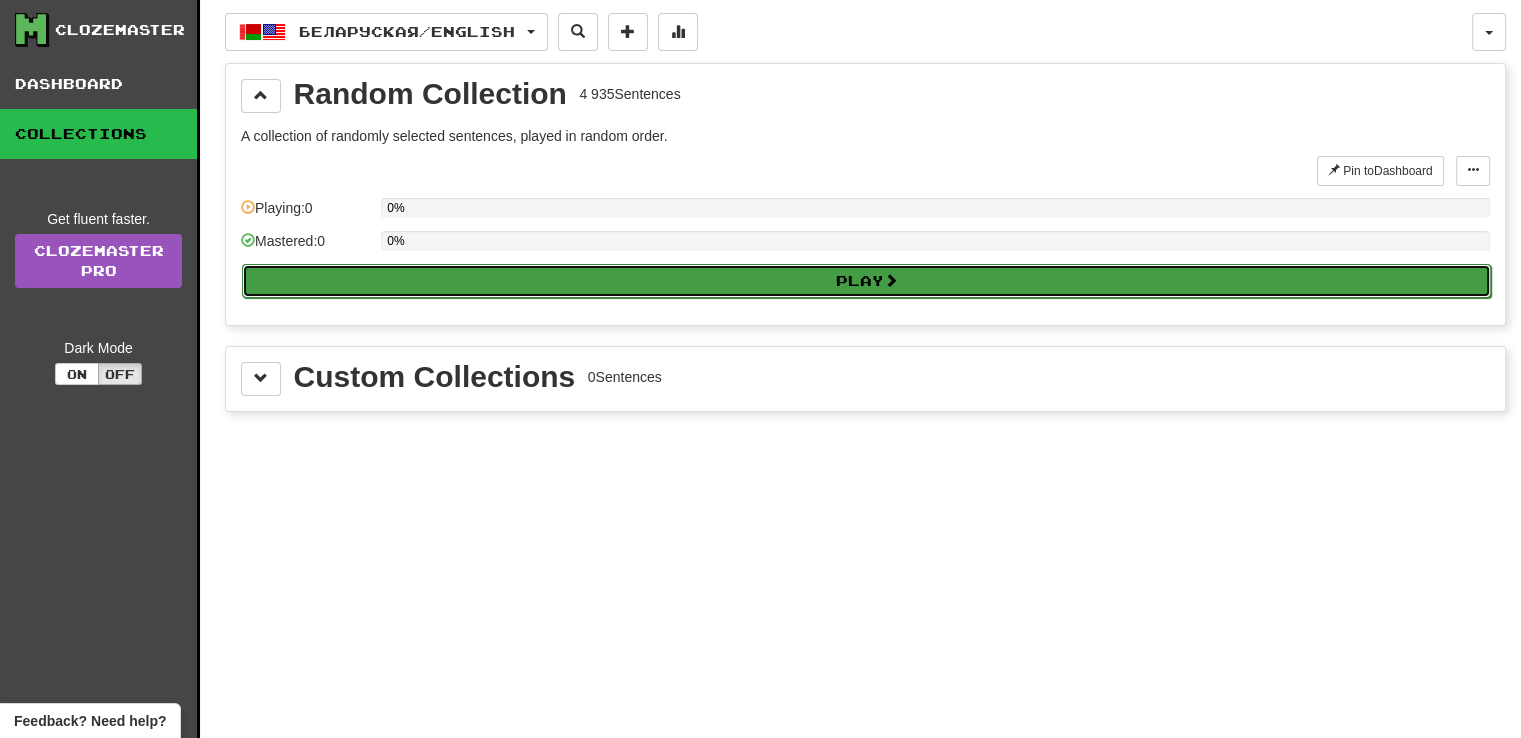 click on "Play" at bounding box center (866, 281) 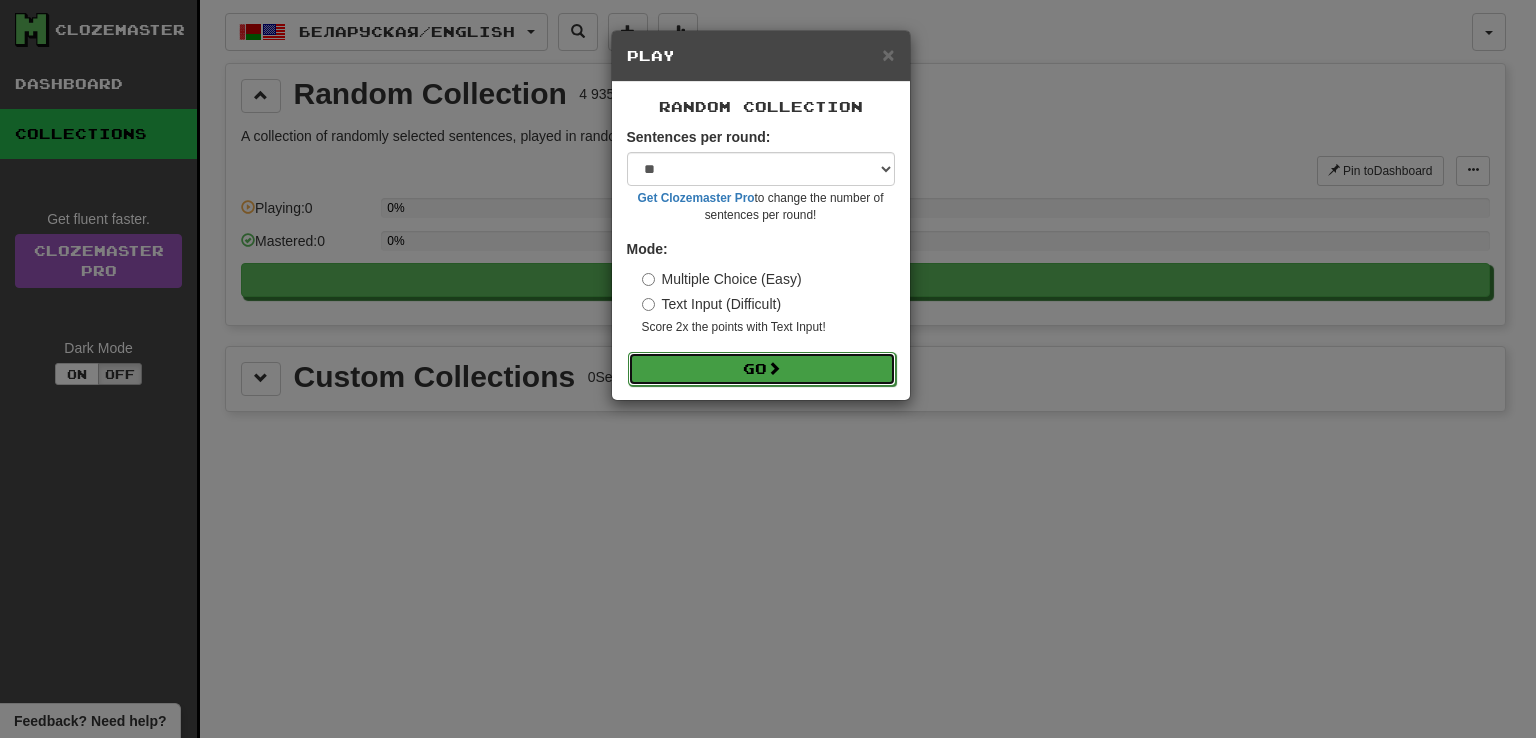 click on "Go" at bounding box center [762, 369] 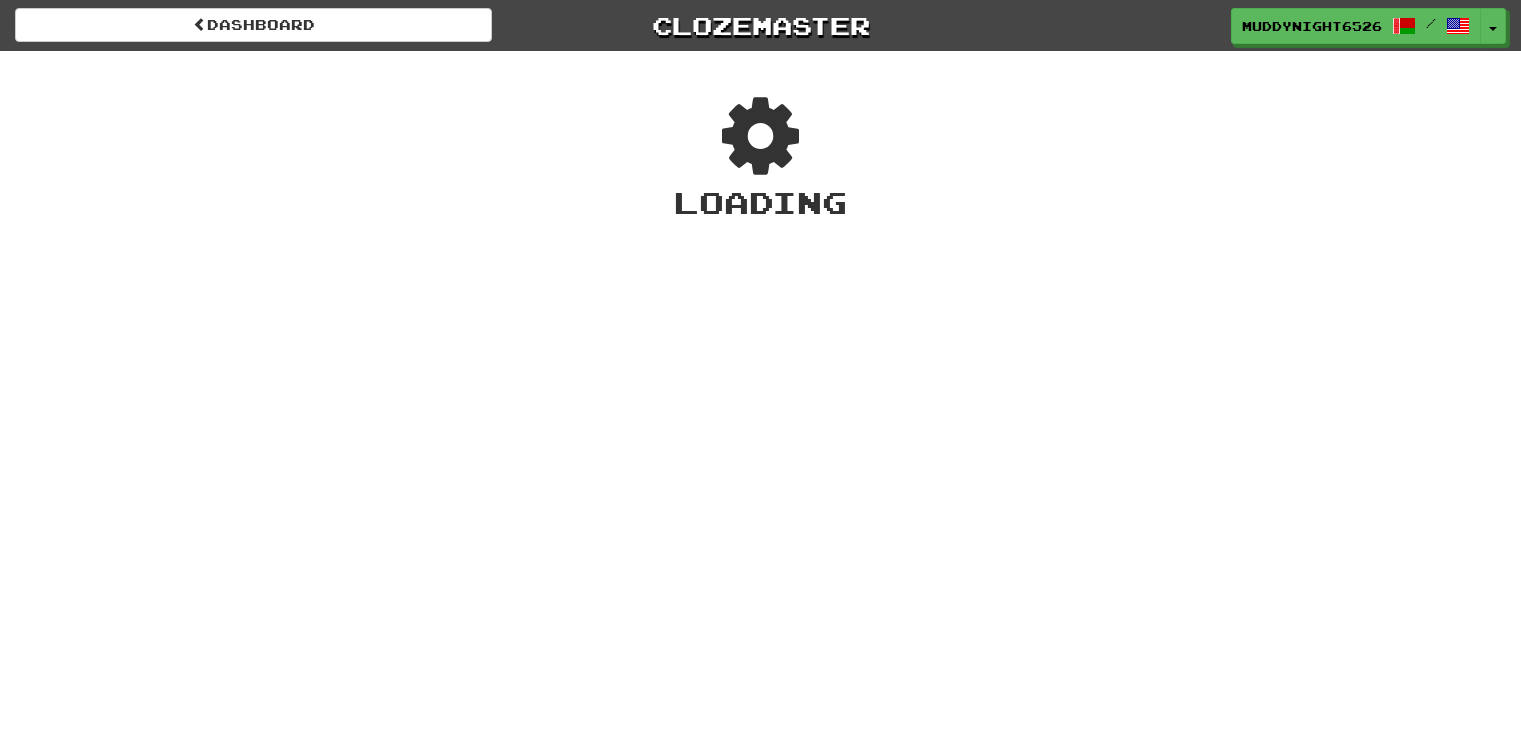 scroll, scrollTop: 0, scrollLeft: 0, axis: both 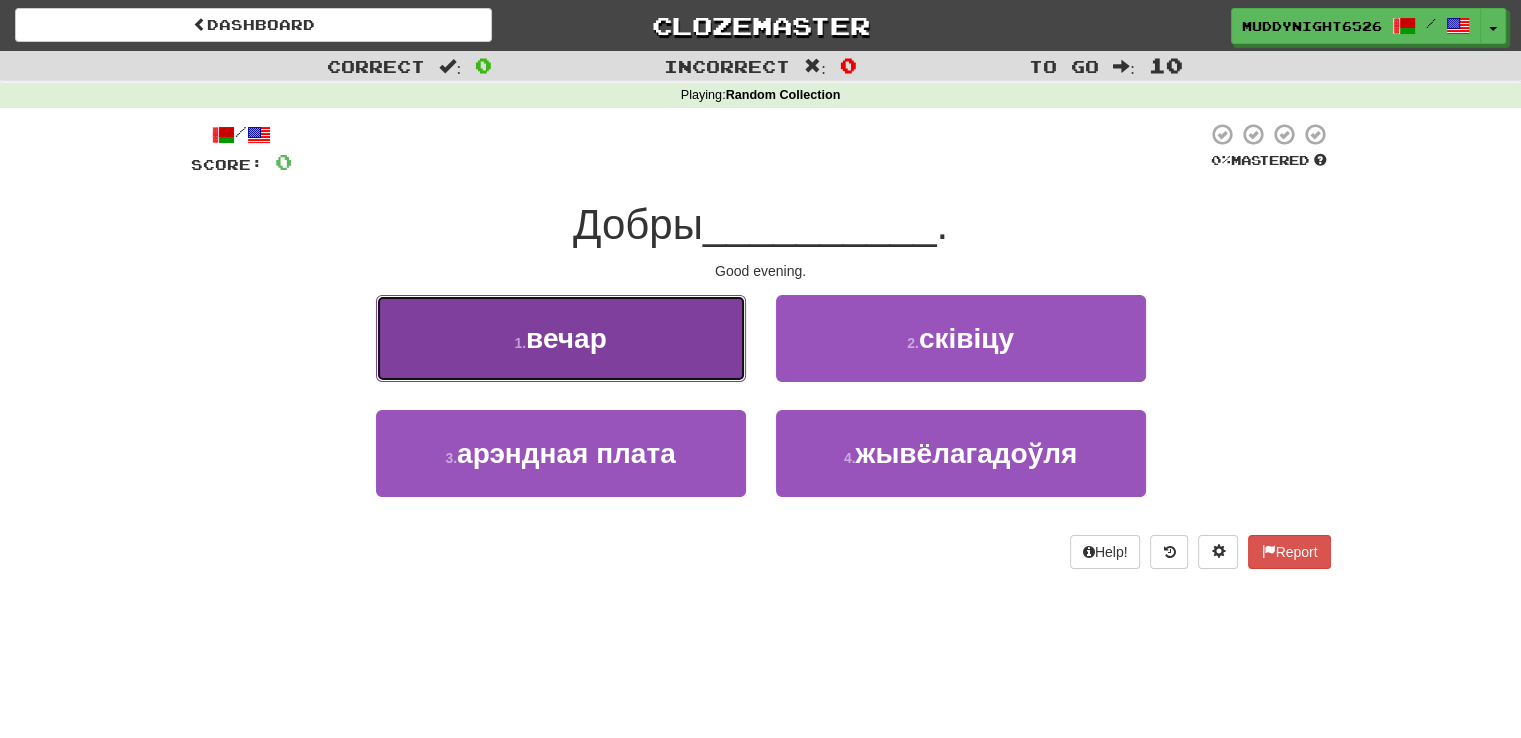 click on "1 .  вечар" at bounding box center (561, 338) 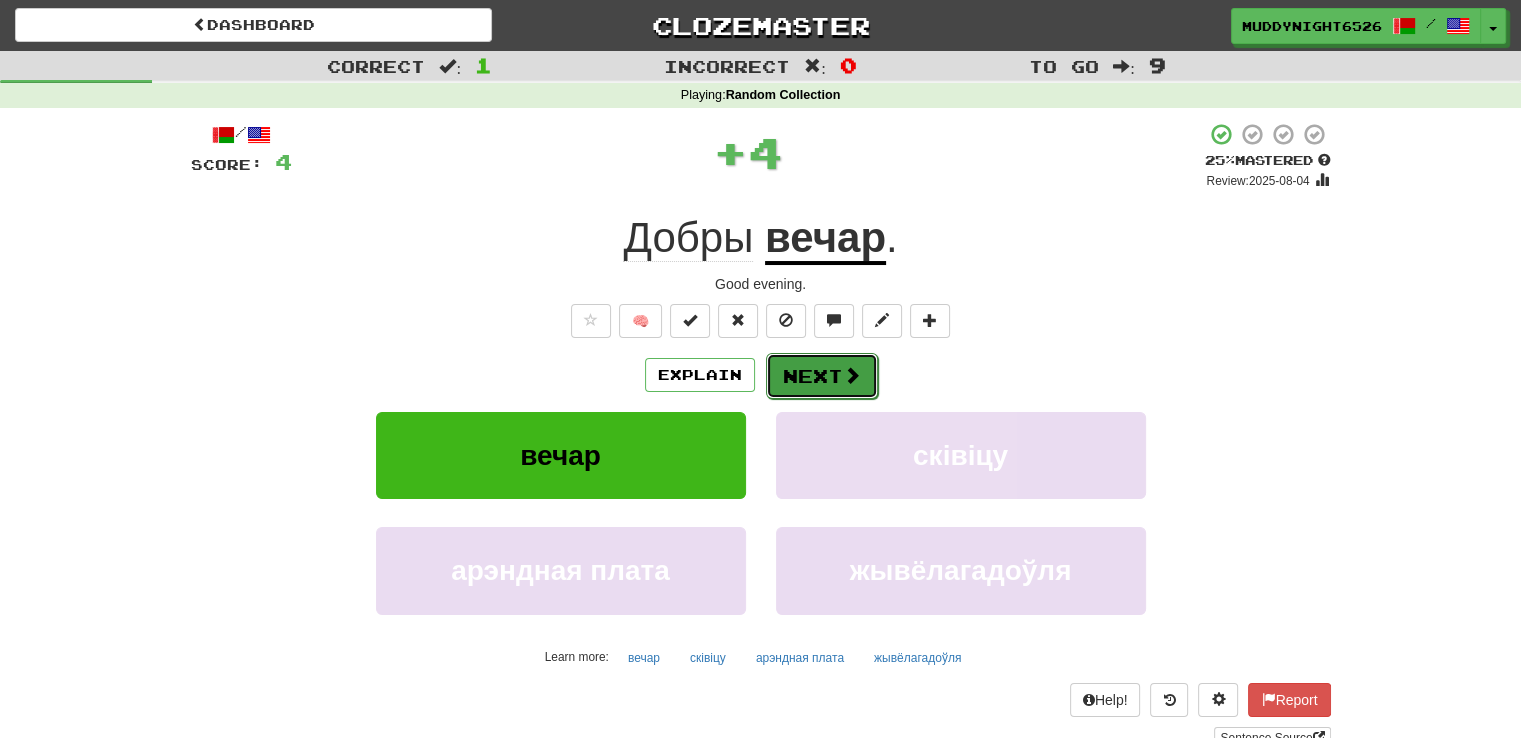 click on "Next" at bounding box center [822, 376] 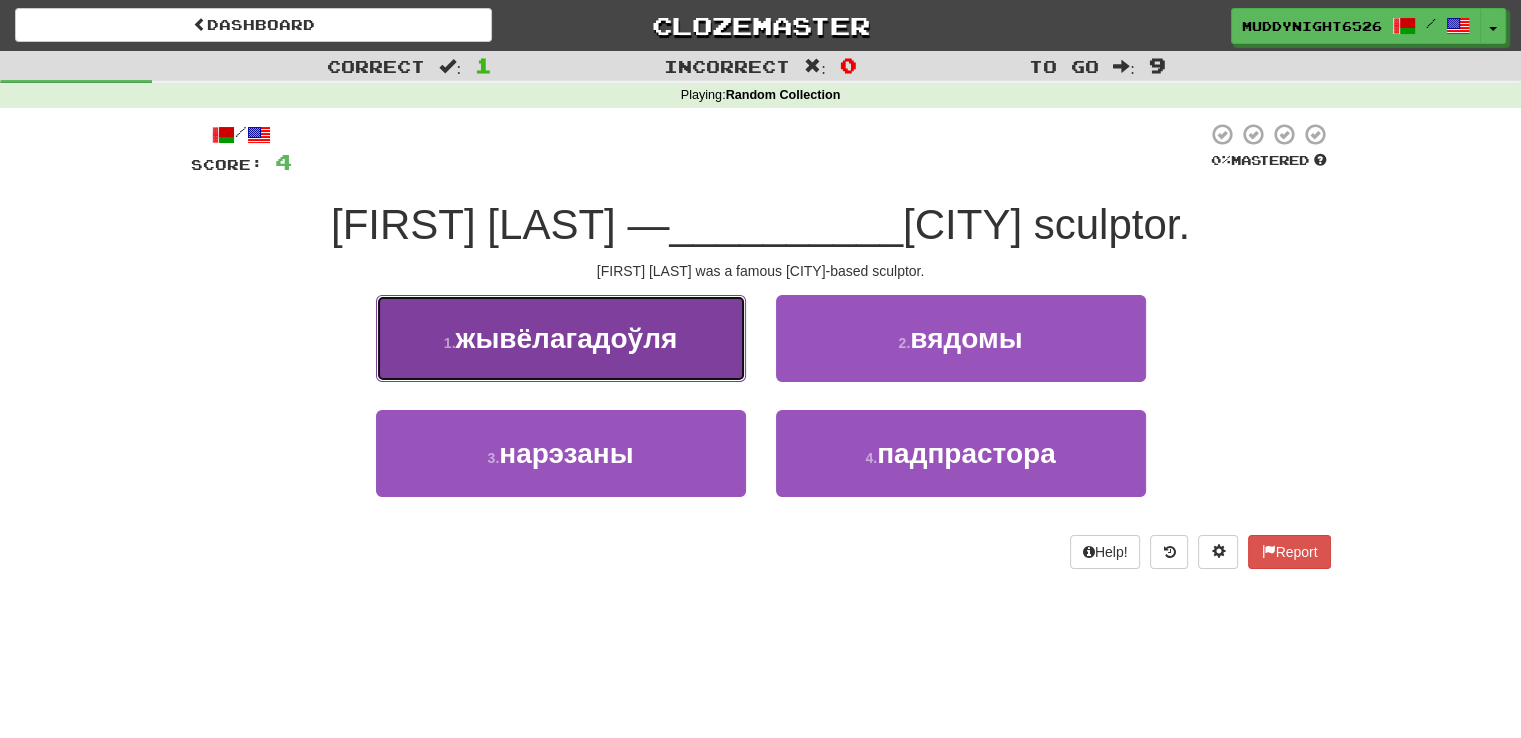 click on "1 .  жывёлагадоўля" at bounding box center (561, 338) 